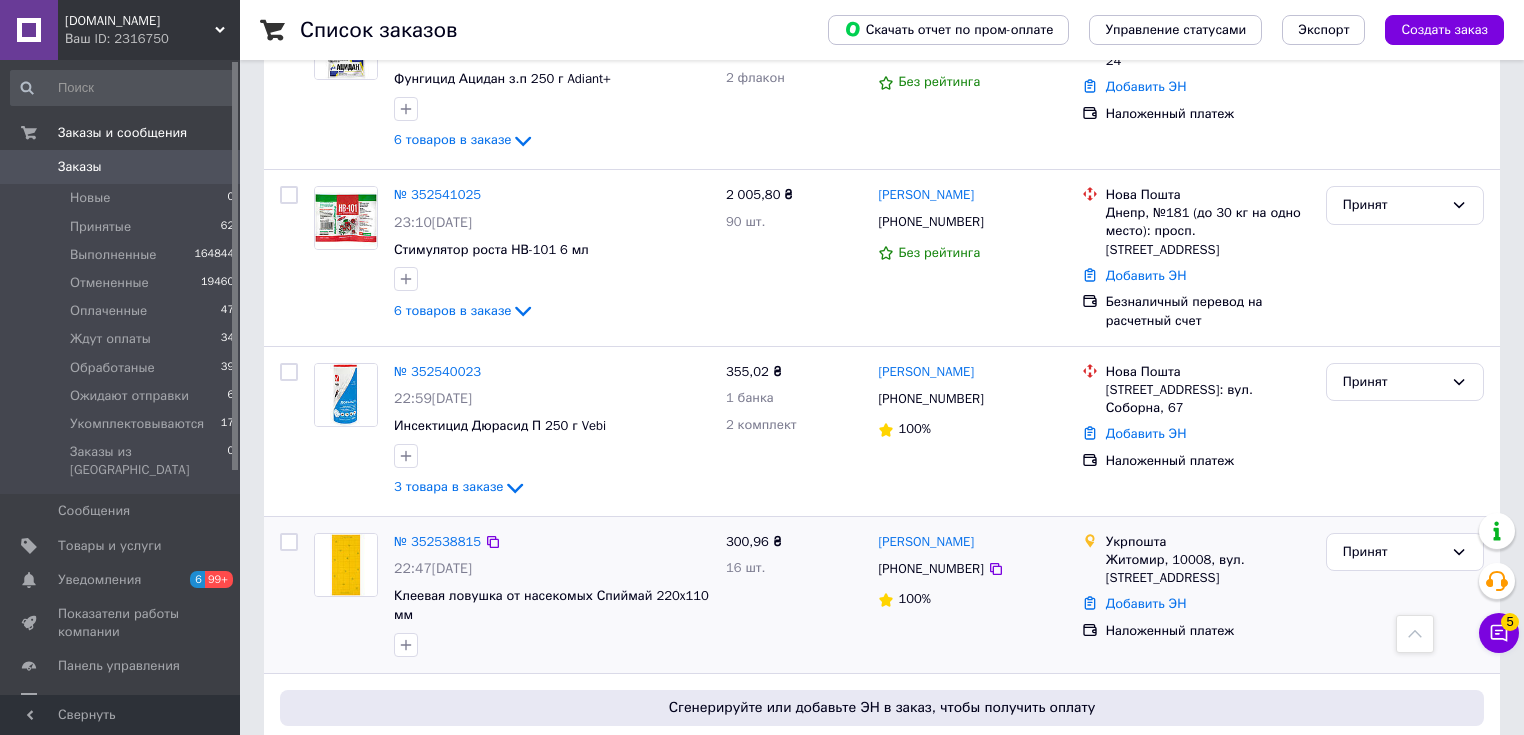 scroll, scrollTop: 2979, scrollLeft: 0, axis: vertical 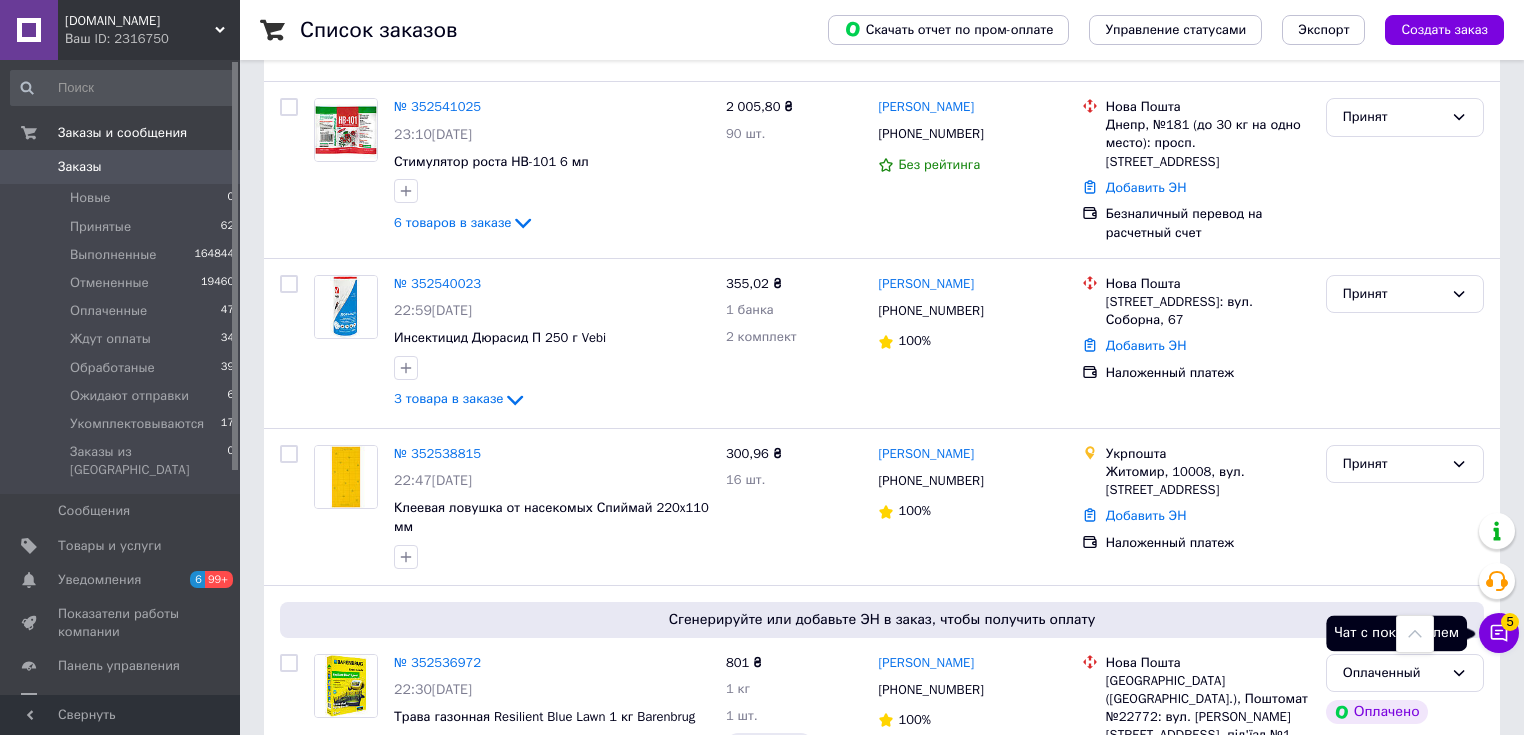 click on "5" at bounding box center (1510, 622) 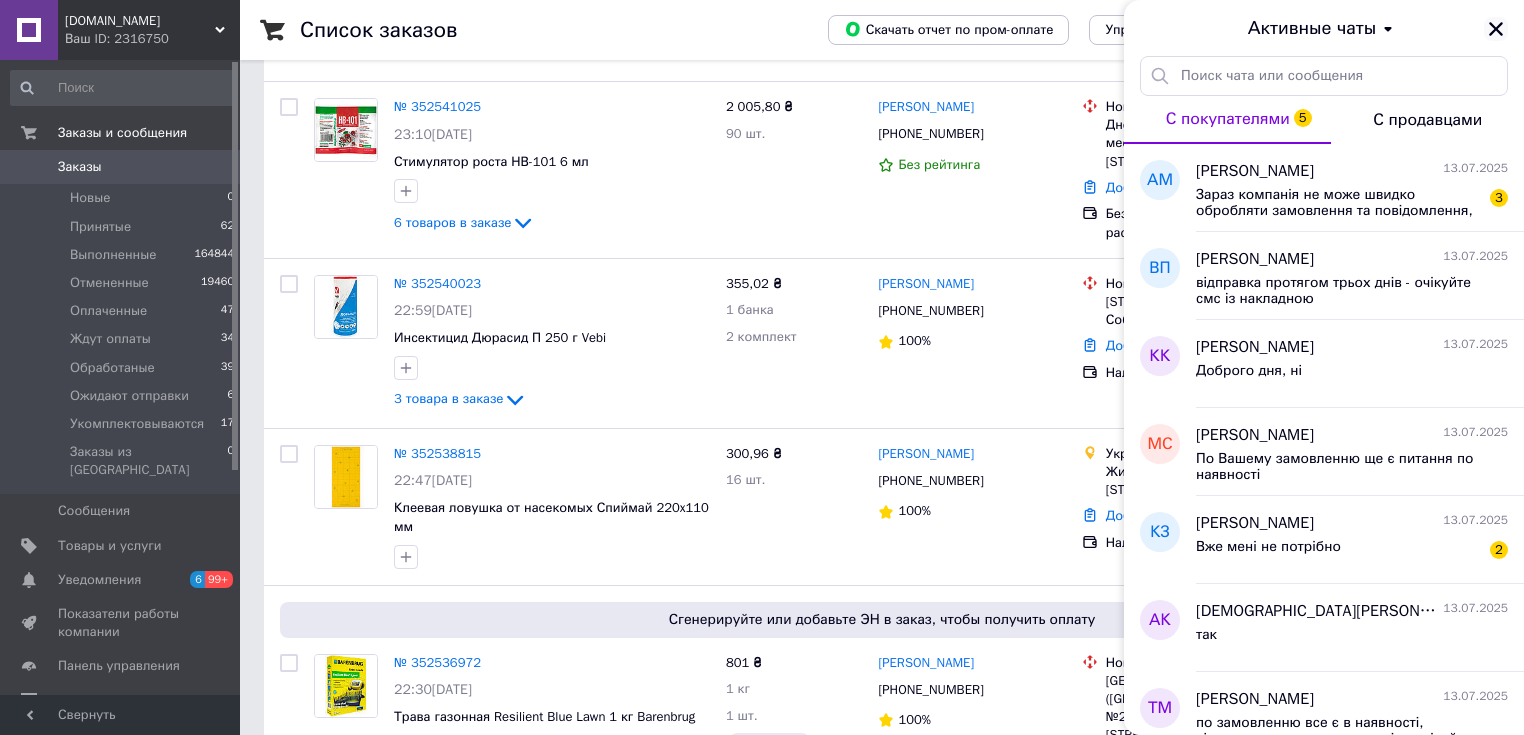 drag, startPoint x: 1501, startPoint y: 14, endPoint x: 1492, endPoint y: 29, distance: 17.492855 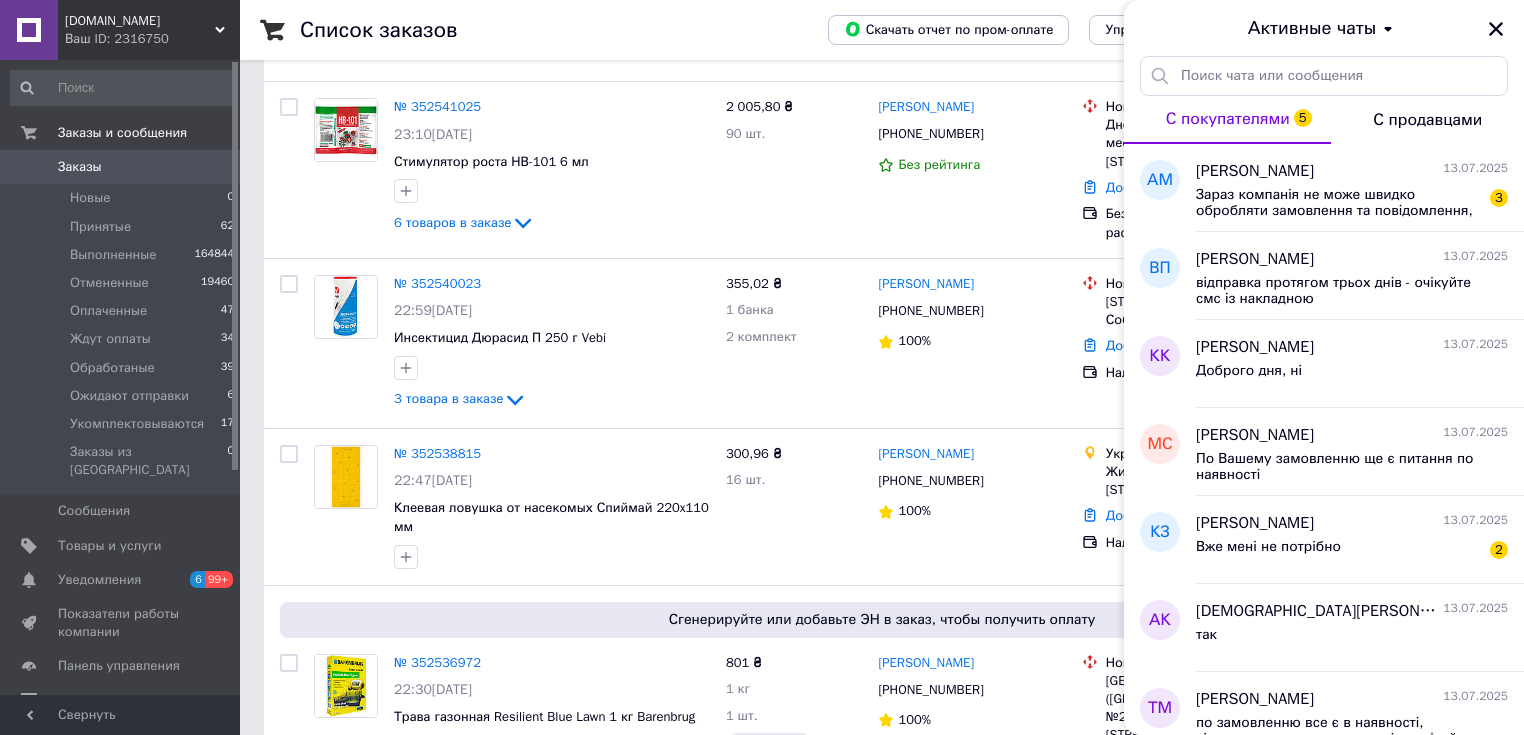 click 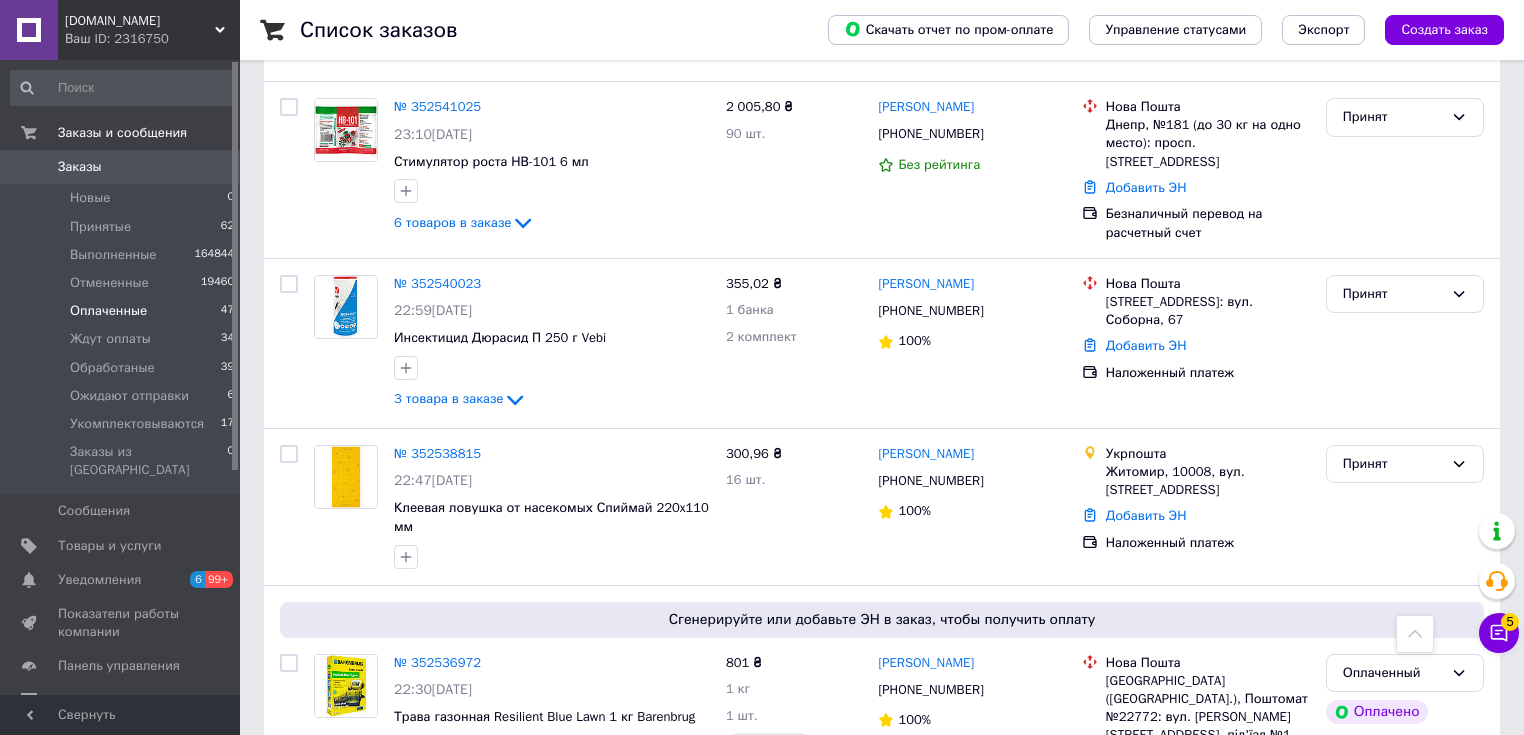 click on "Оплаченные" at bounding box center [108, 311] 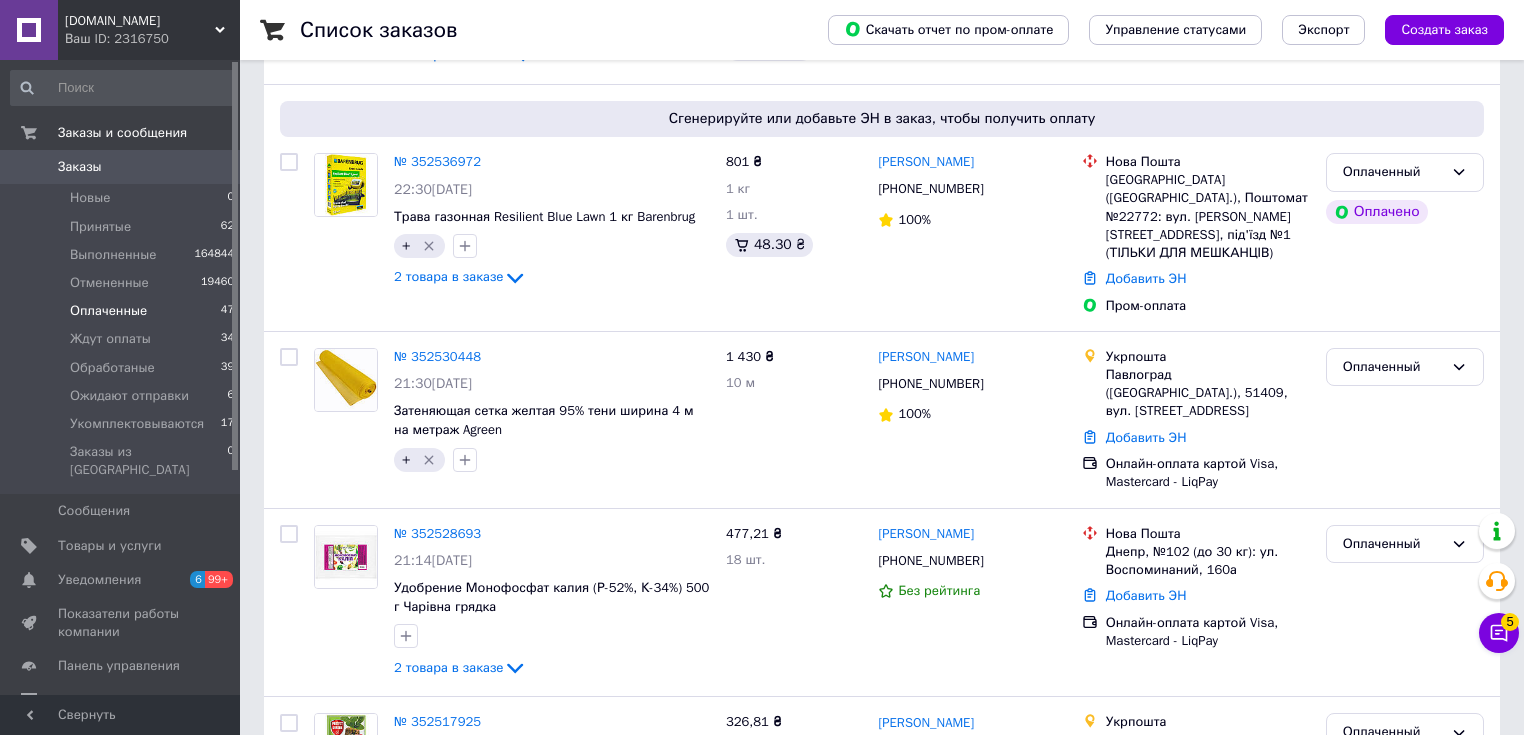 scroll, scrollTop: 960, scrollLeft: 0, axis: vertical 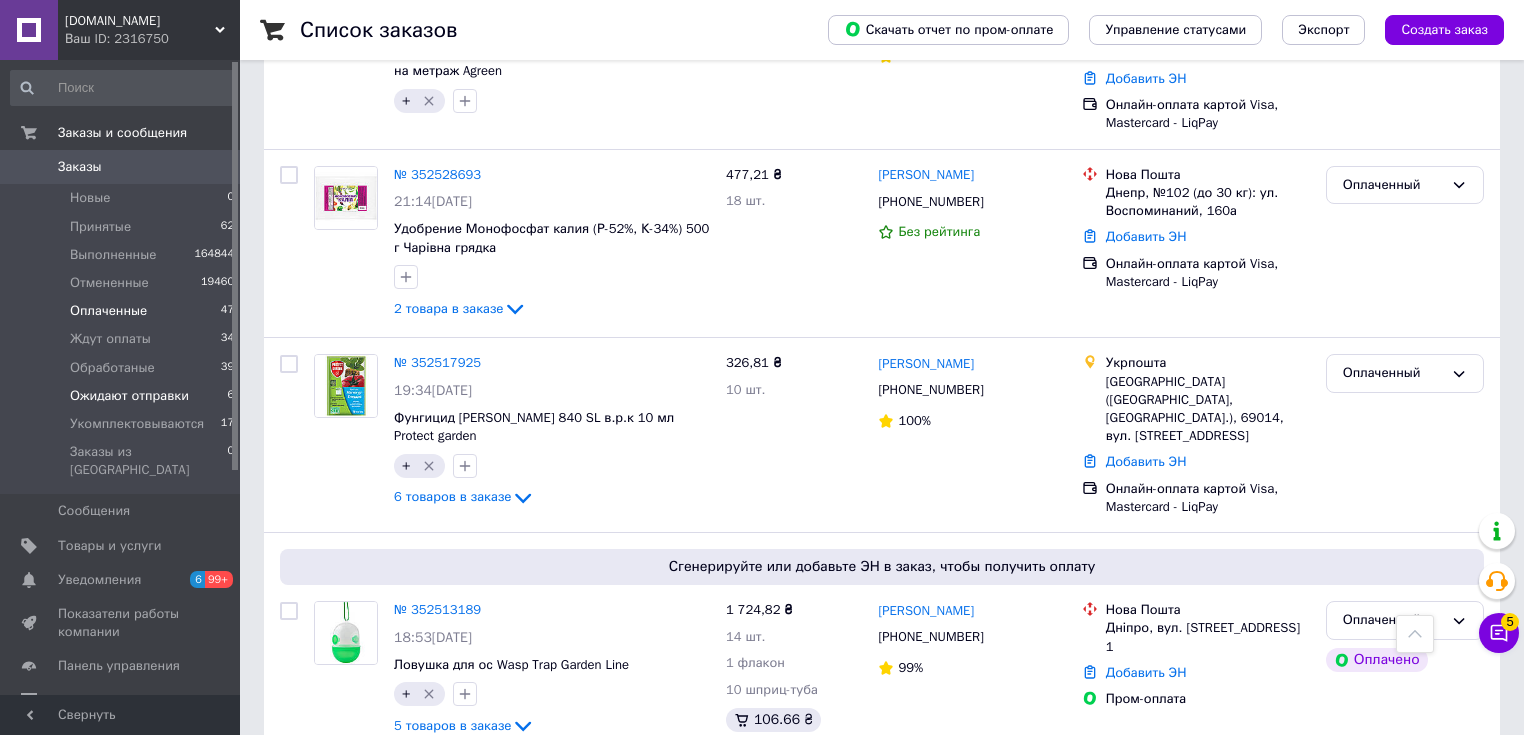 click on "Ожидают отправки" at bounding box center (129, 396) 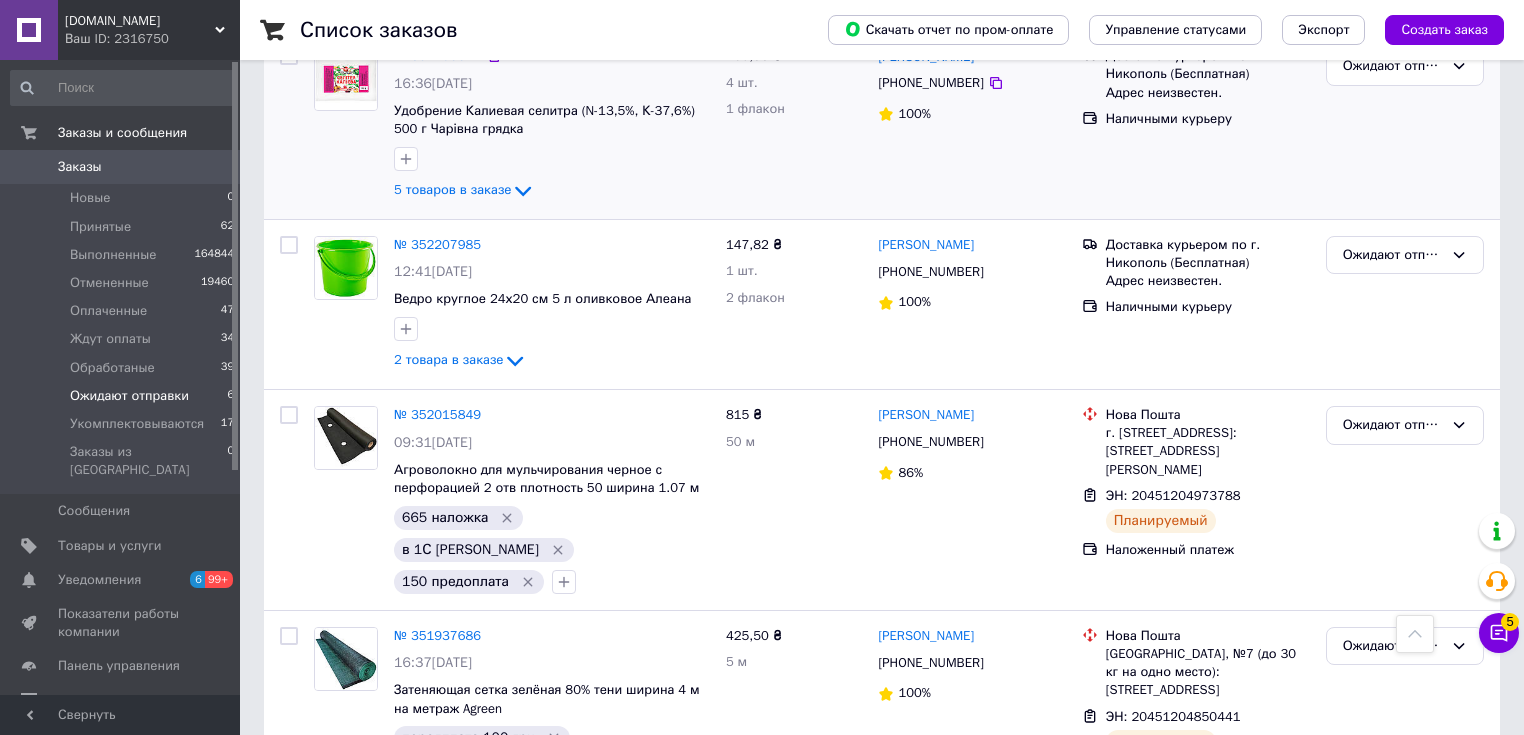 scroll, scrollTop: 240, scrollLeft: 0, axis: vertical 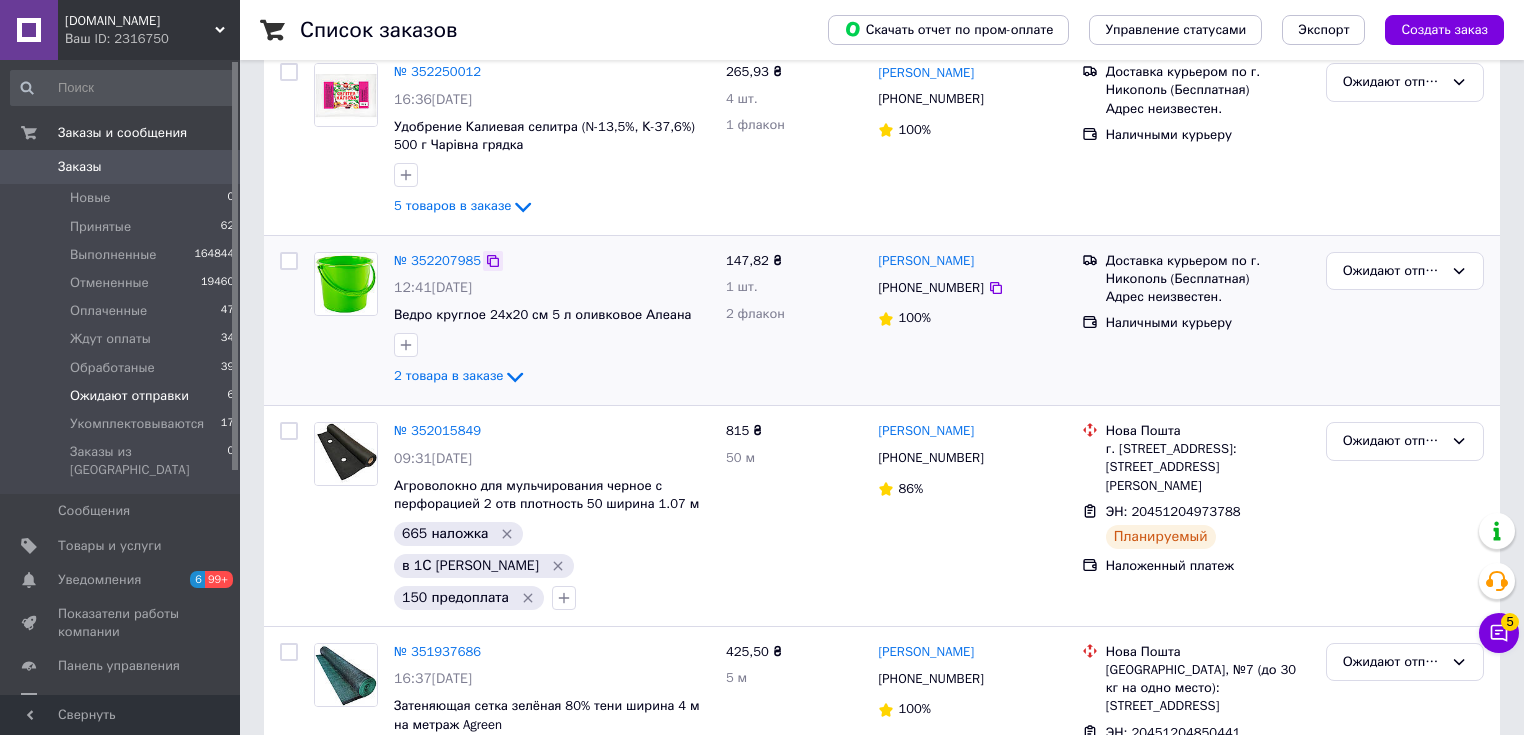 click 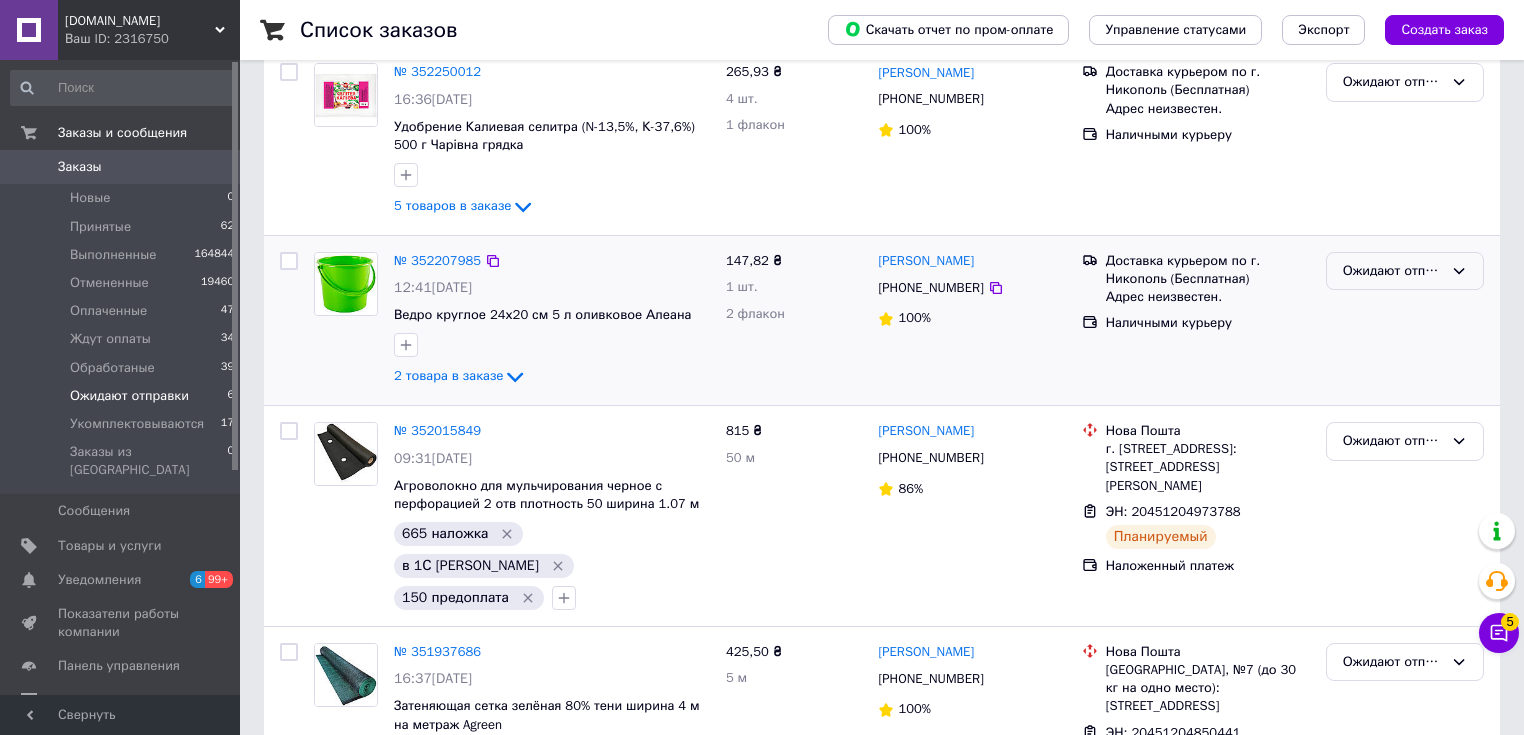 click on "Ожидают отправки" at bounding box center [1405, 271] 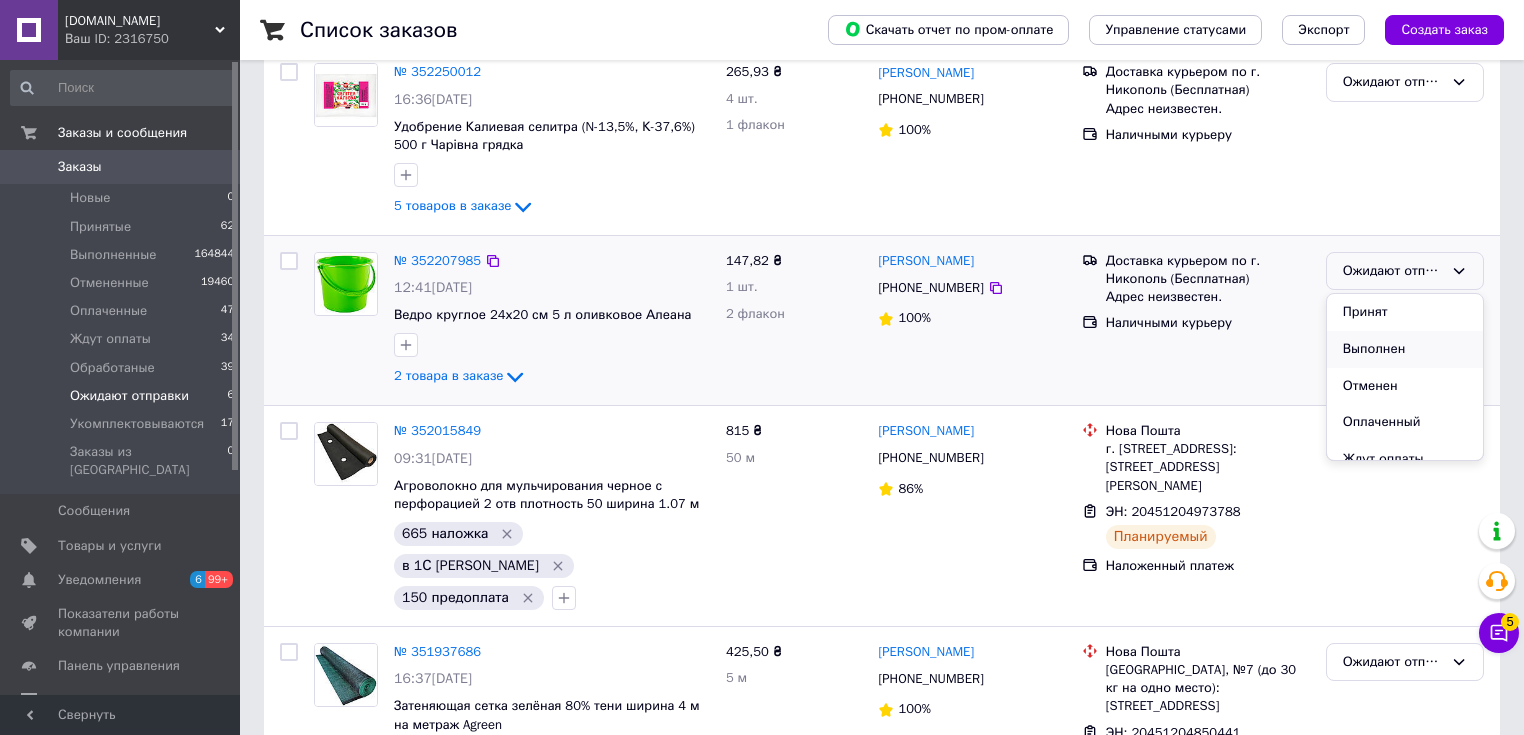 click on "Выполнен" at bounding box center (1405, 349) 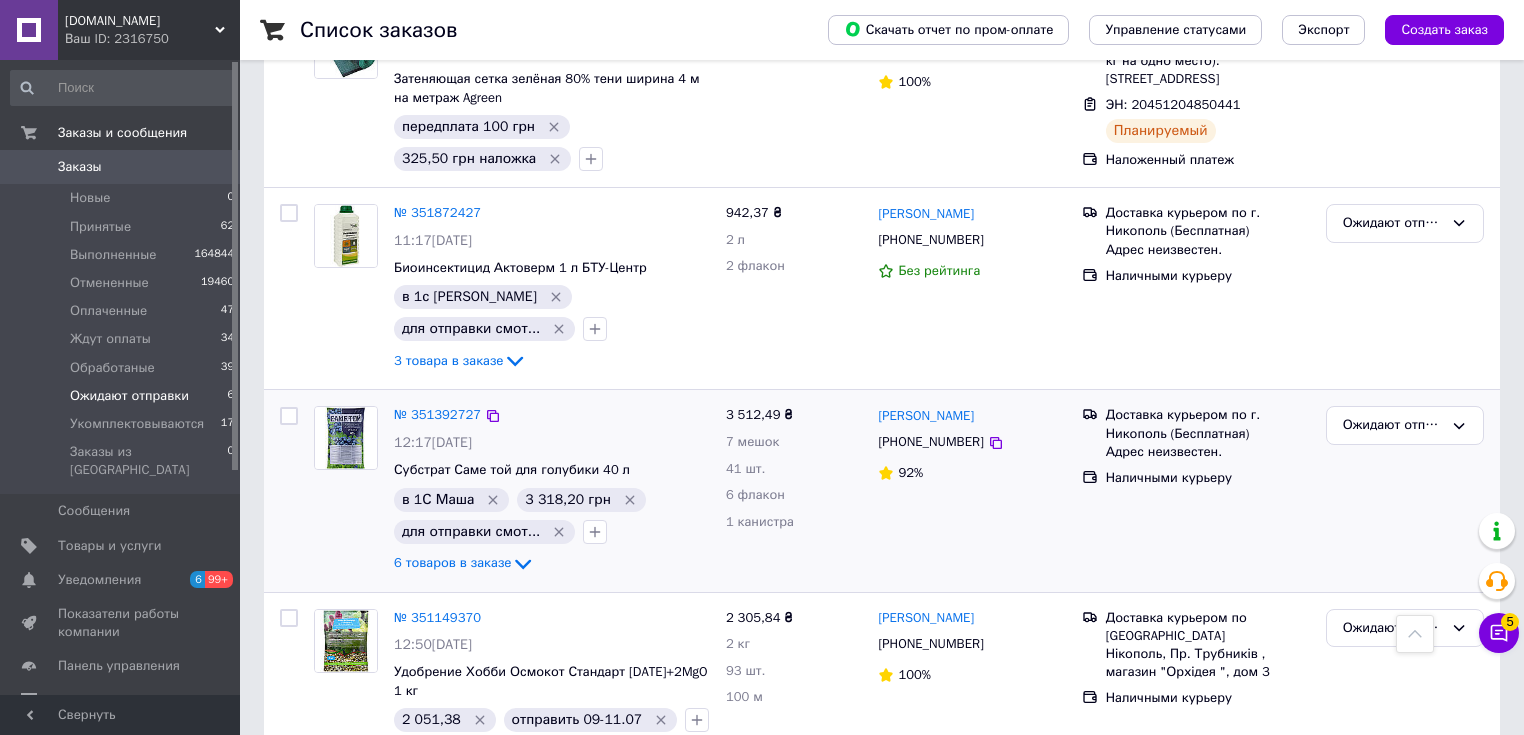 scroll, scrollTop: 1090, scrollLeft: 0, axis: vertical 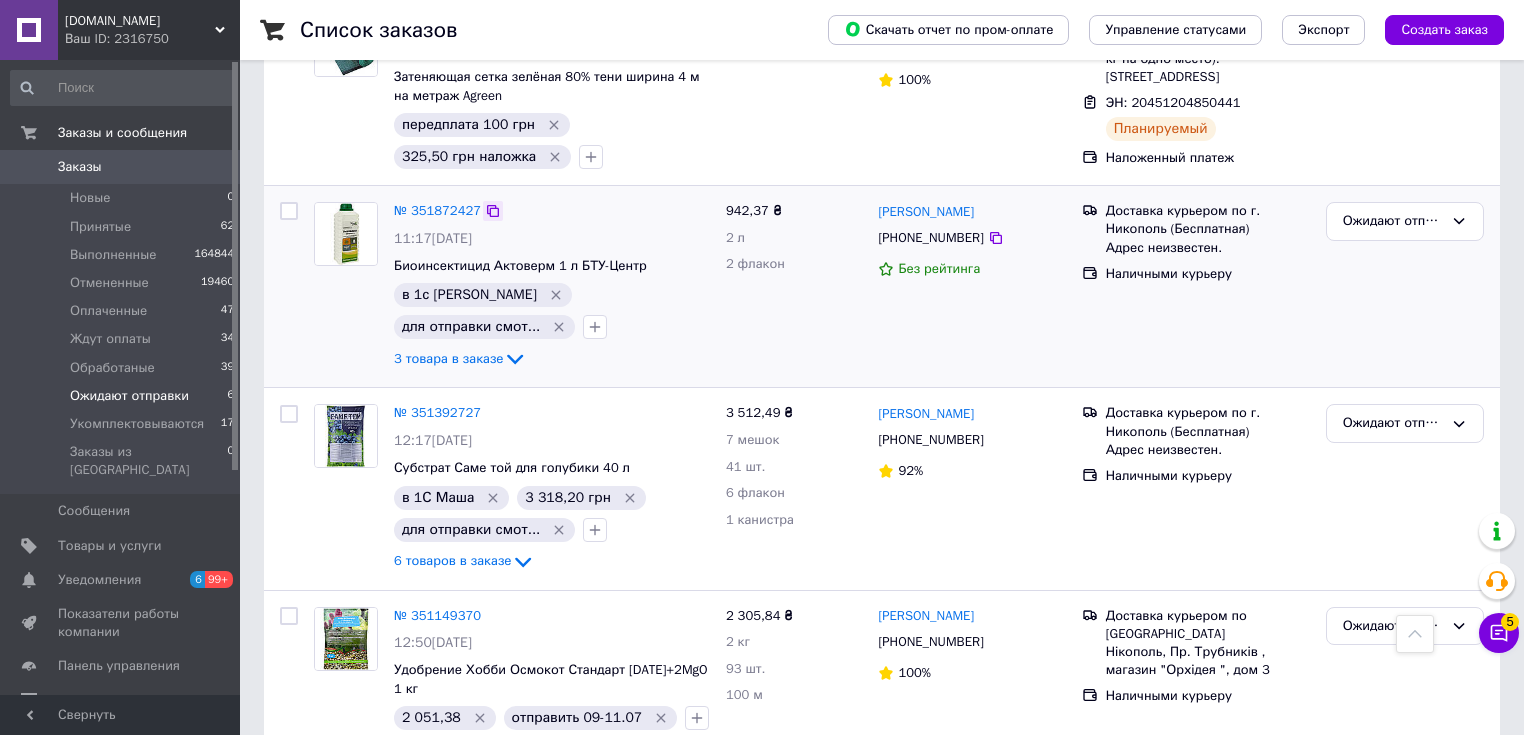click 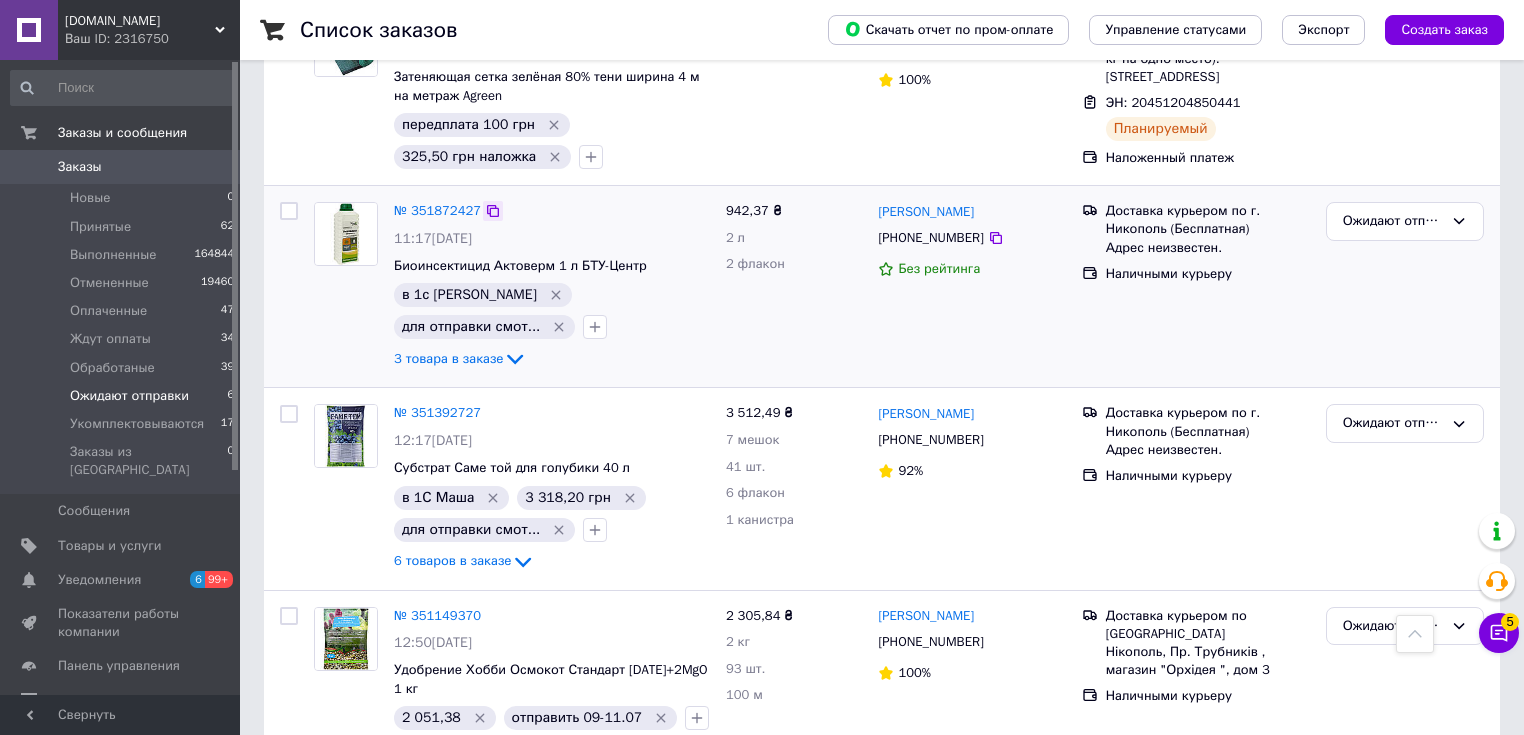 click 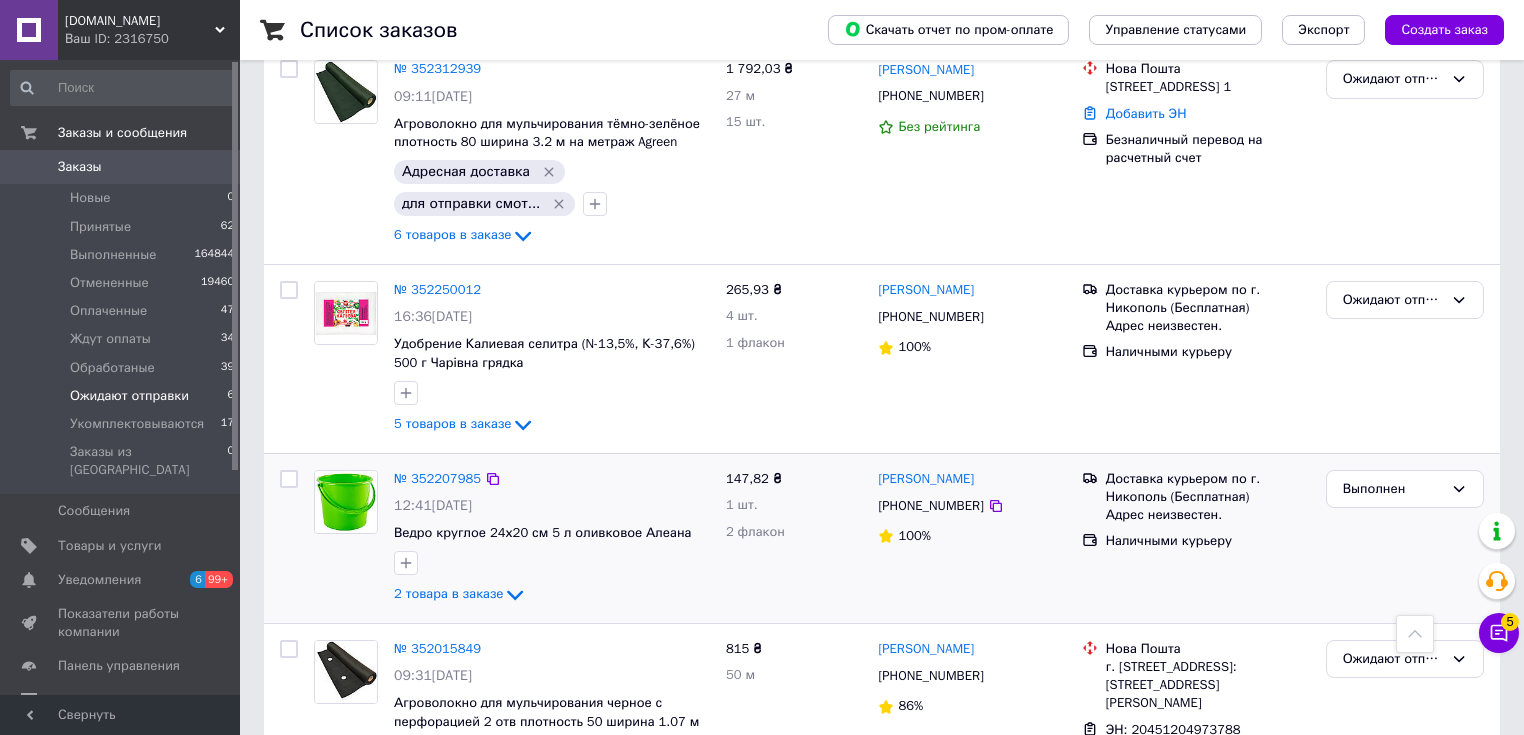 scroll, scrollTop: 50, scrollLeft: 0, axis: vertical 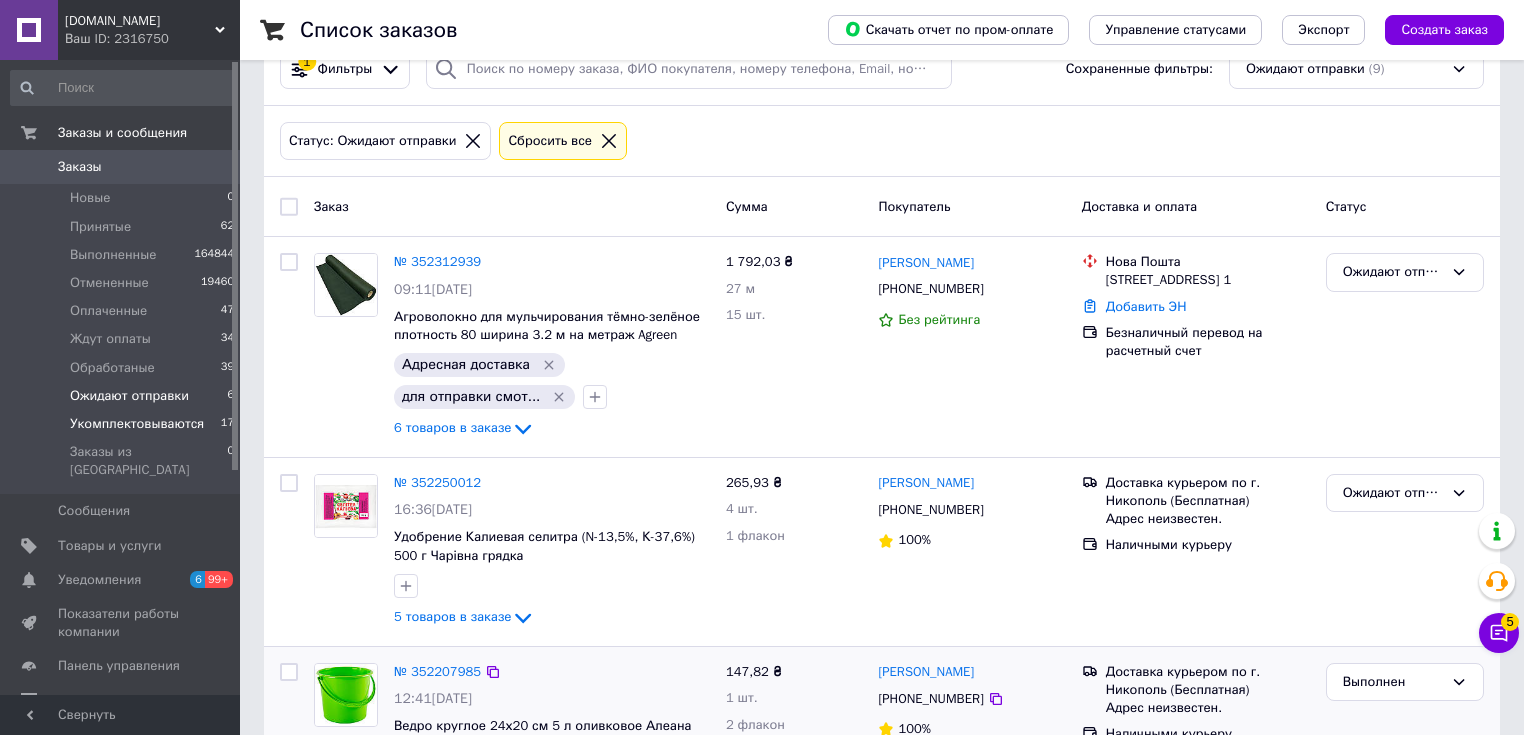 click on "Укомплектовываются" at bounding box center (137, 424) 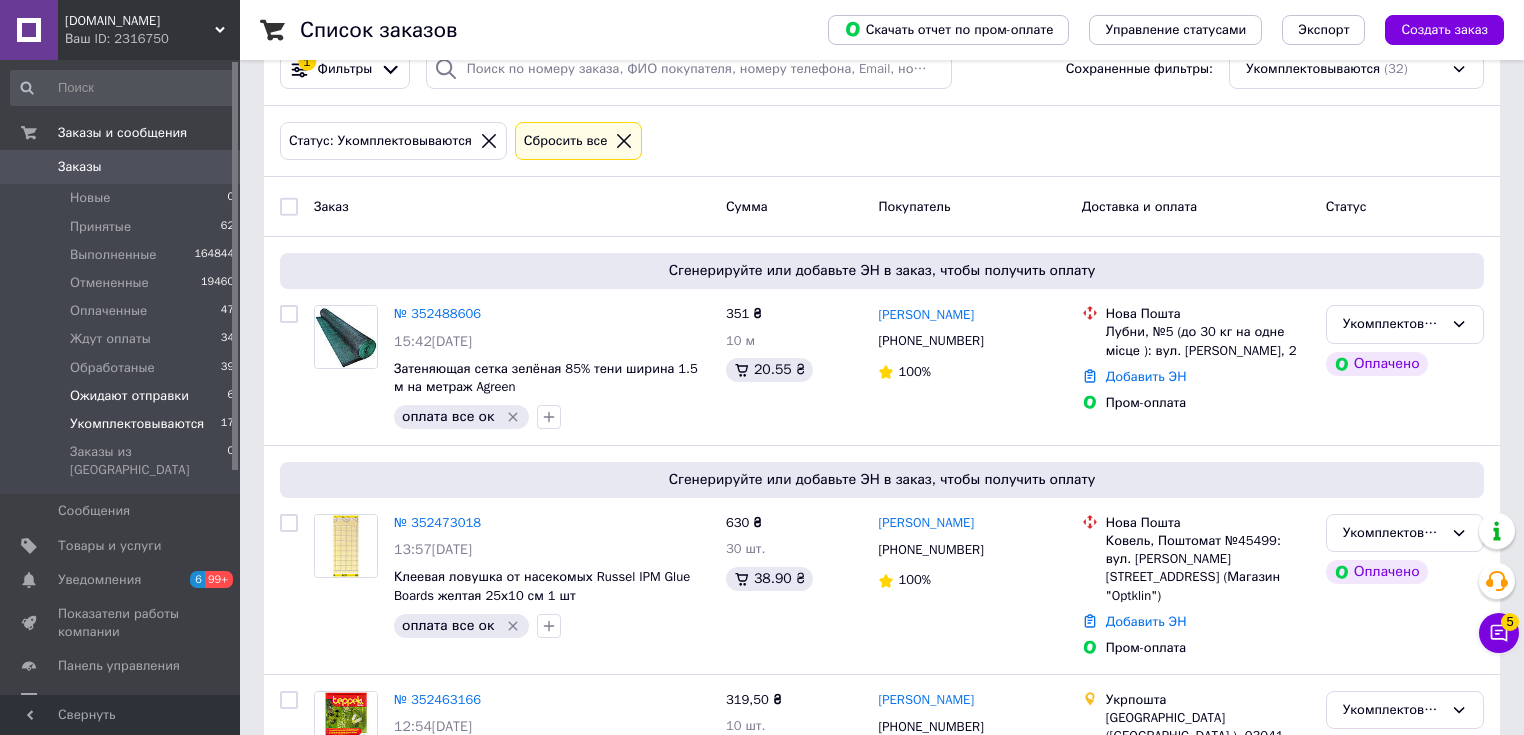scroll, scrollTop: 0, scrollLeft: 0, axis: both 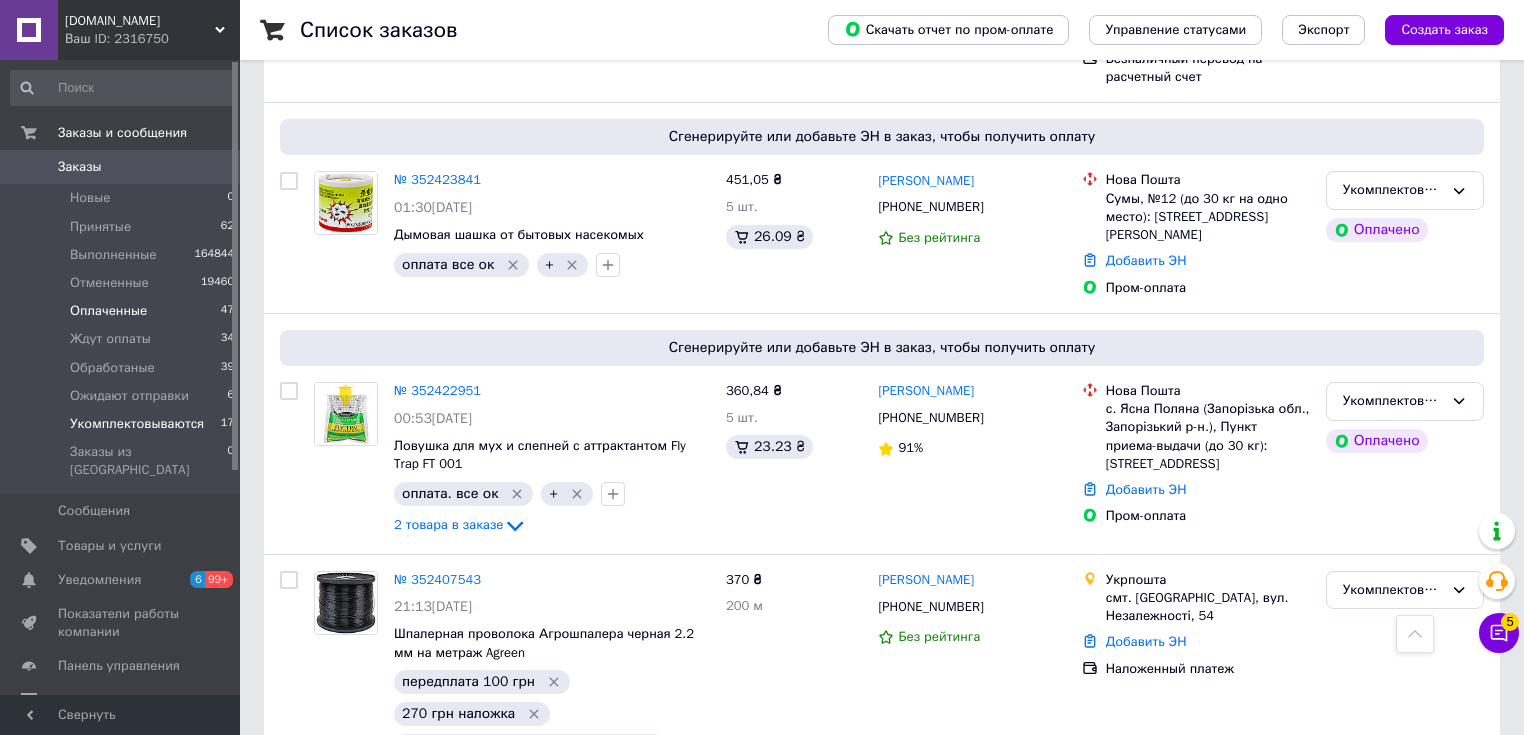 click on "Оплаченные 47" at bounding box center (123, 311) 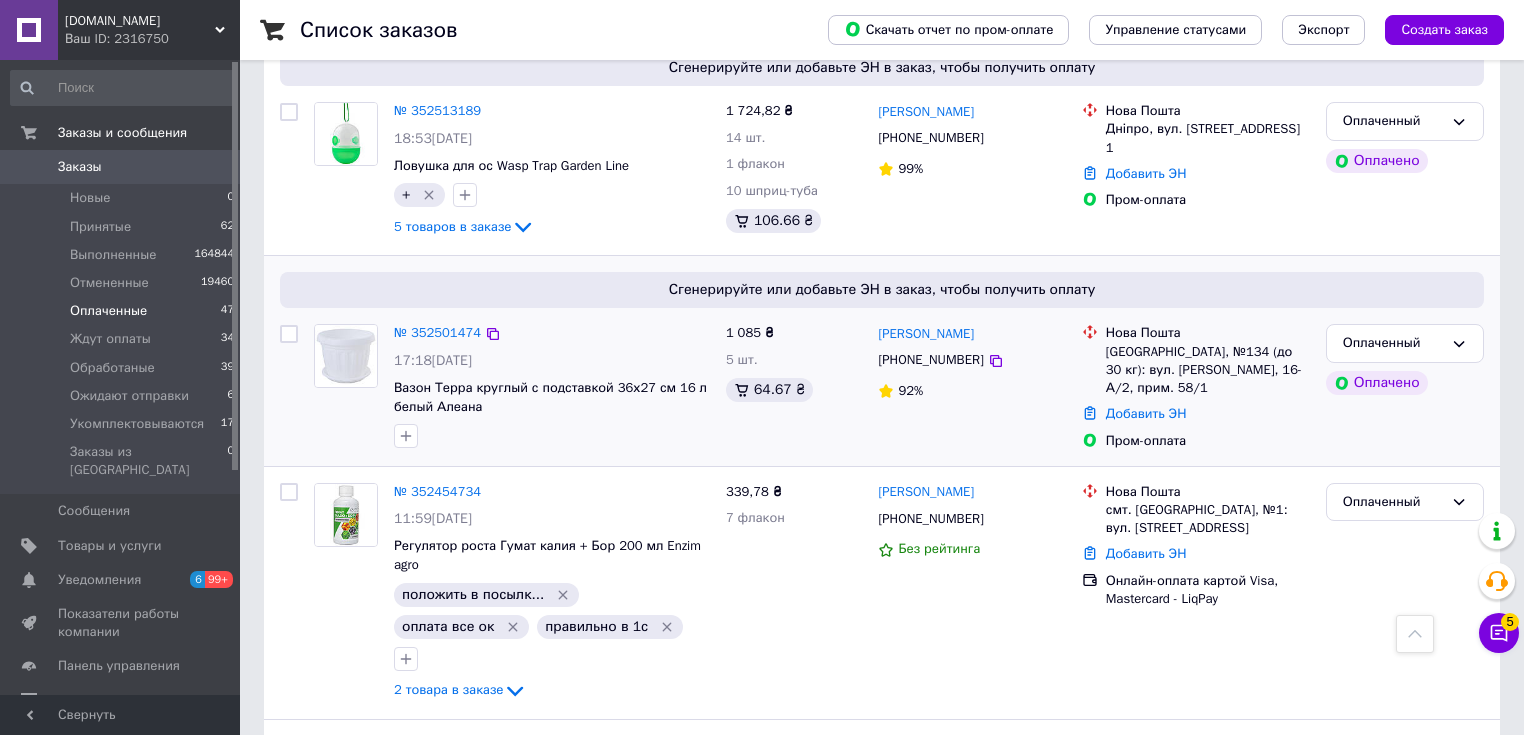 scroll, scrollTop: 1440, scrollLeft: 0, axis: vertical 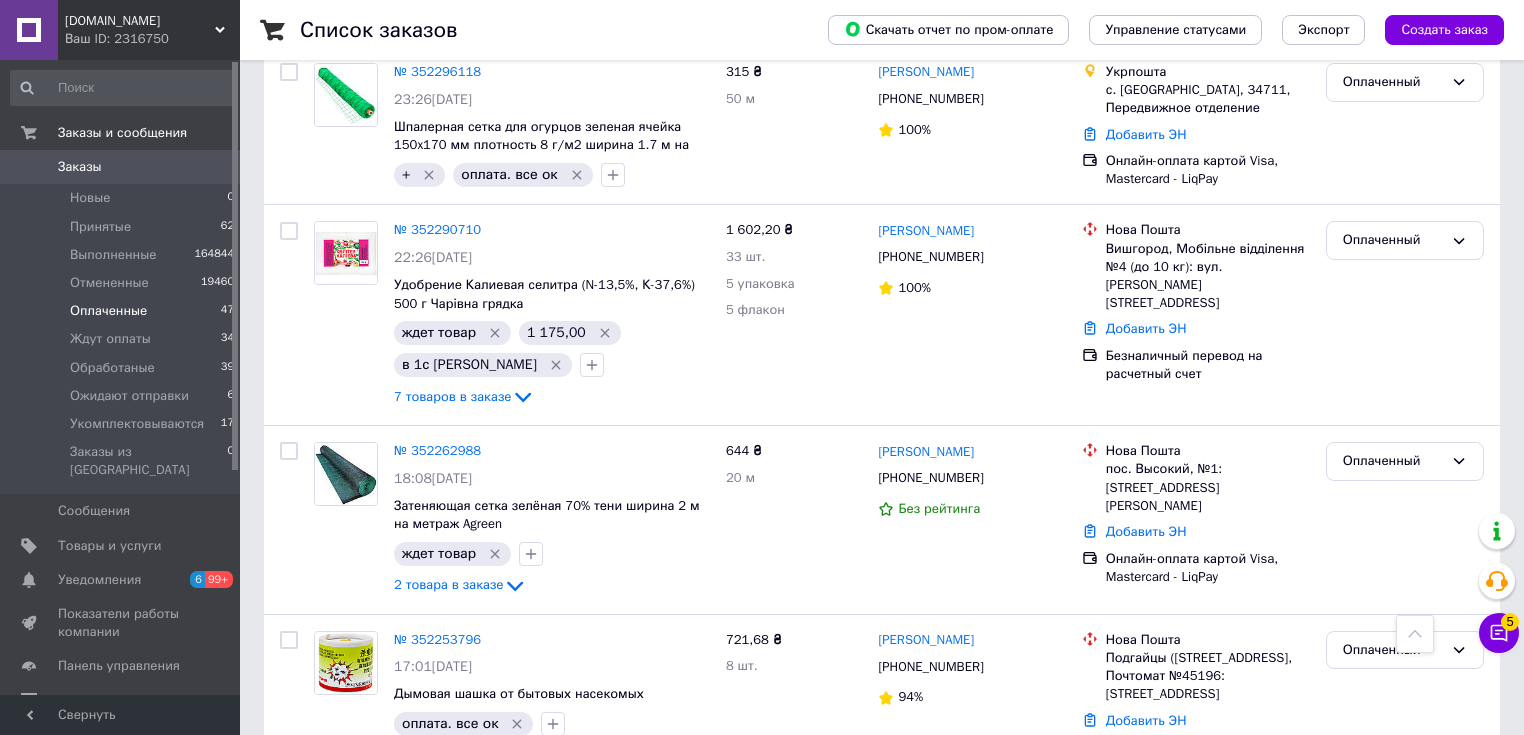 click on "2" at bounding box center [327, 836] 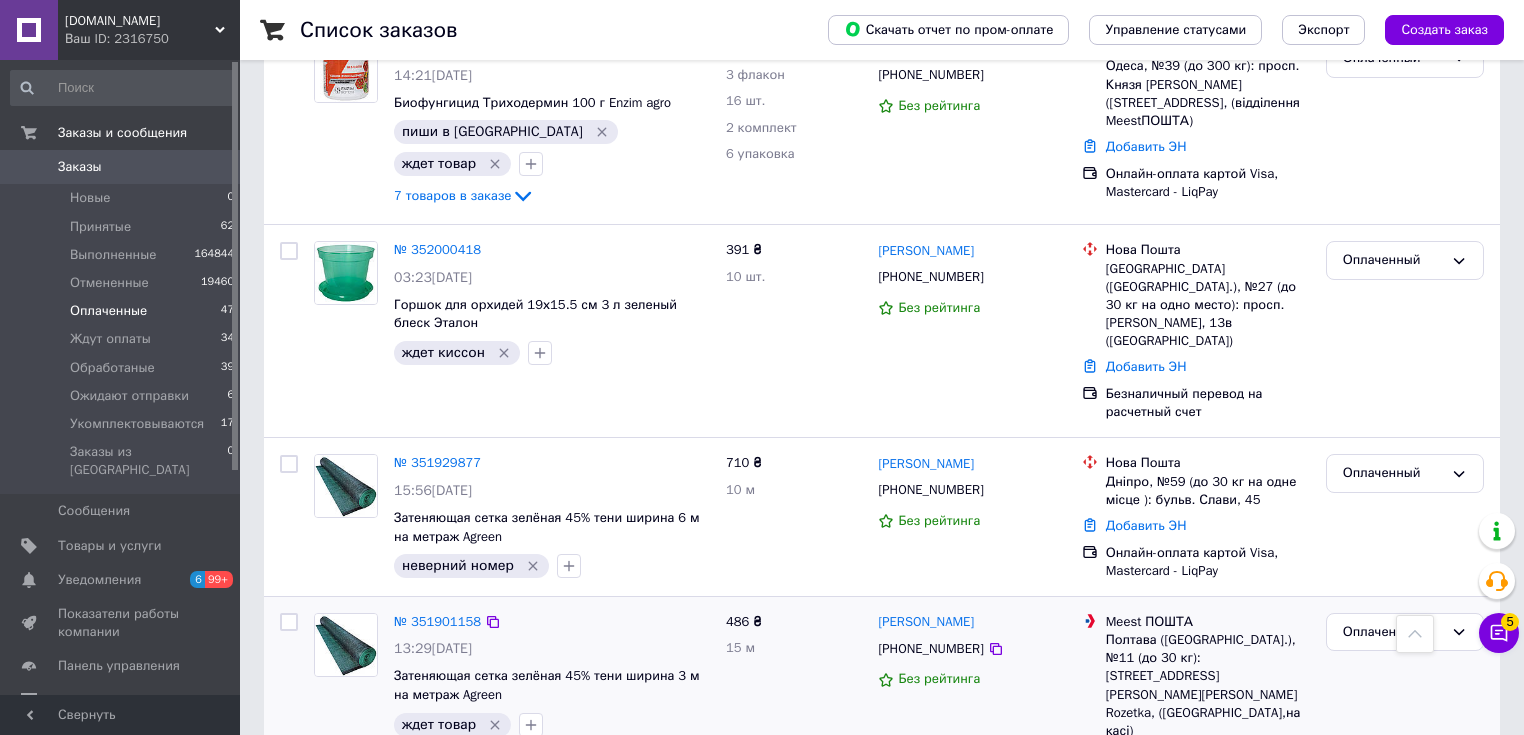 scroll, scrollTop: 257, scrollLeft: 0, axis: vertical 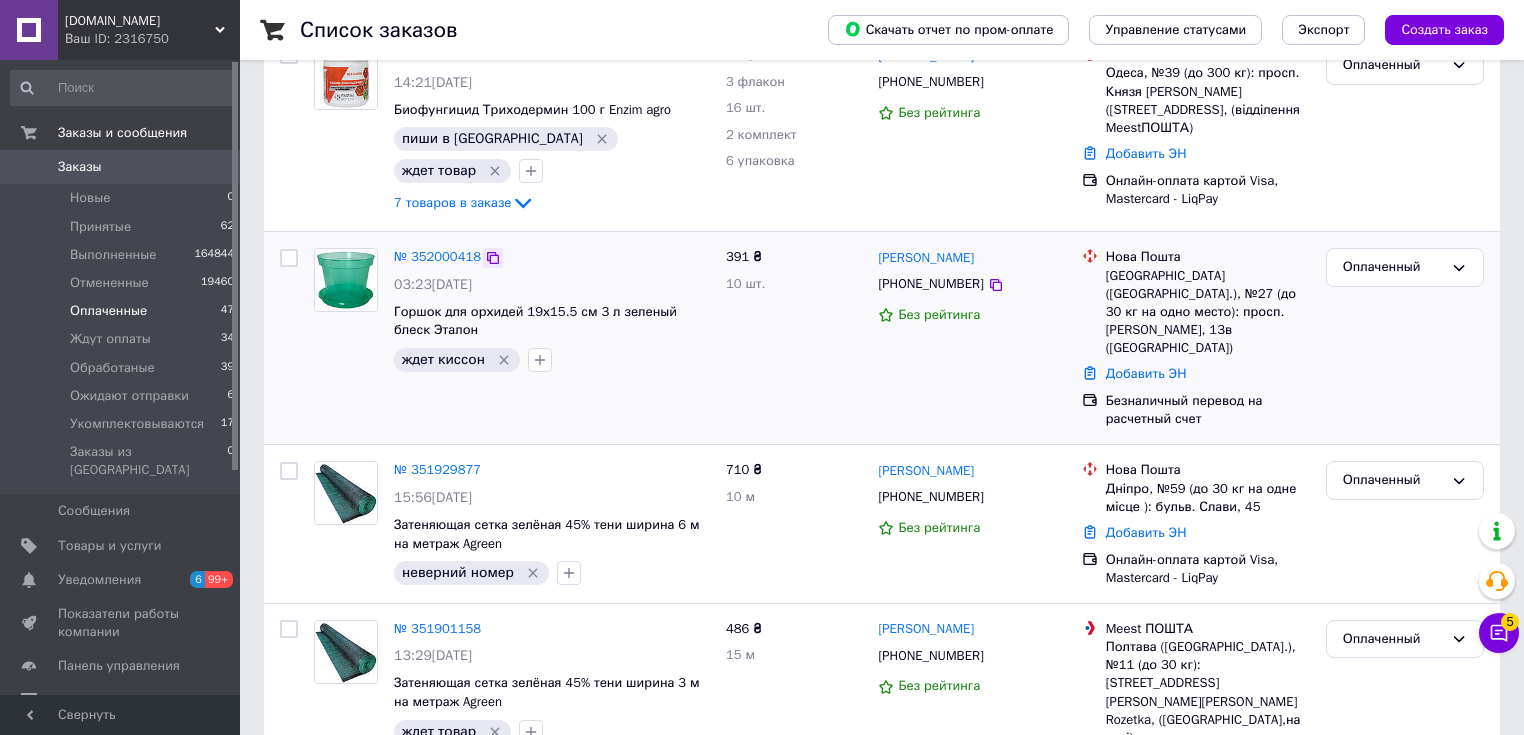 click 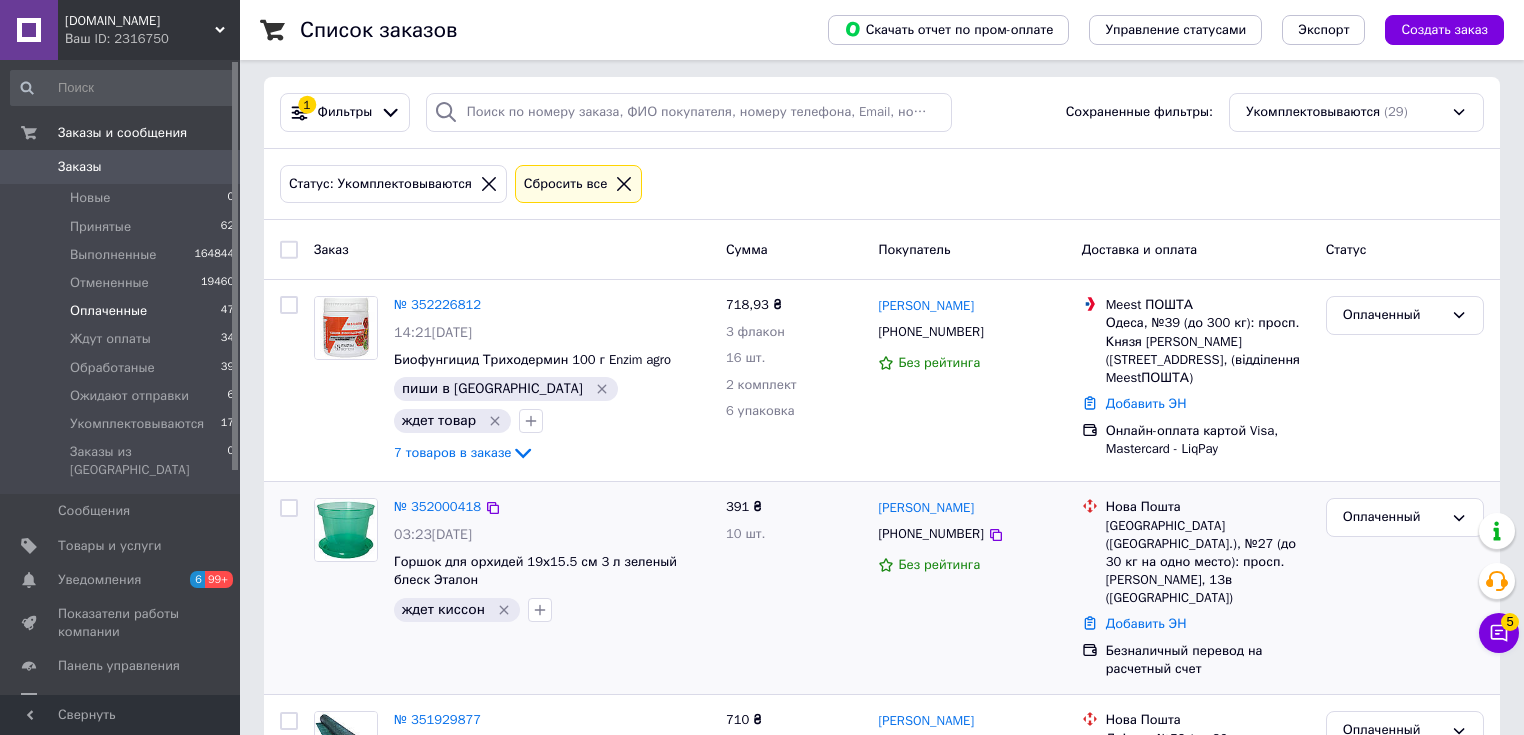 scroll, scrollTop: 0, scrollLeft: 0, axis: both 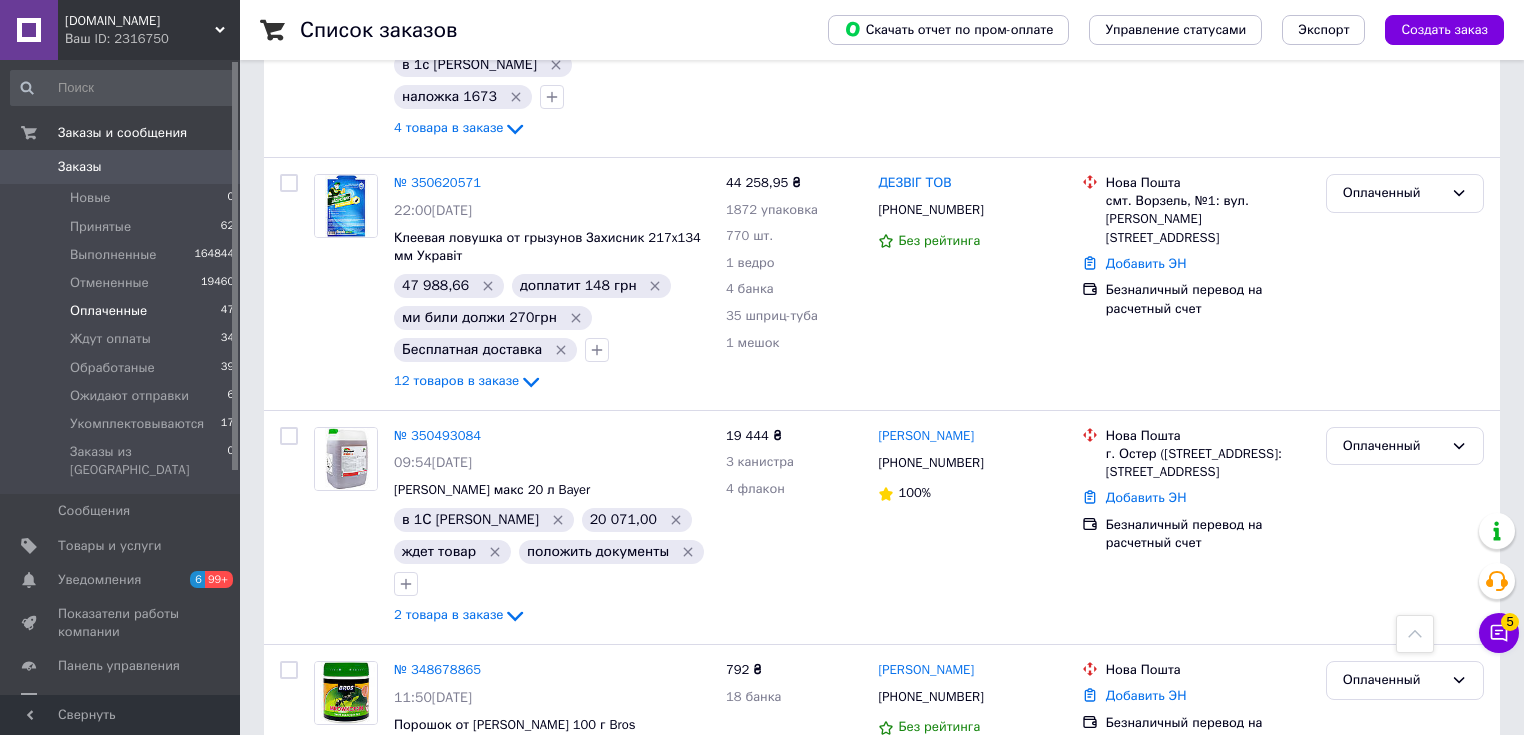 click on "1" at bounding box center [415, 859] 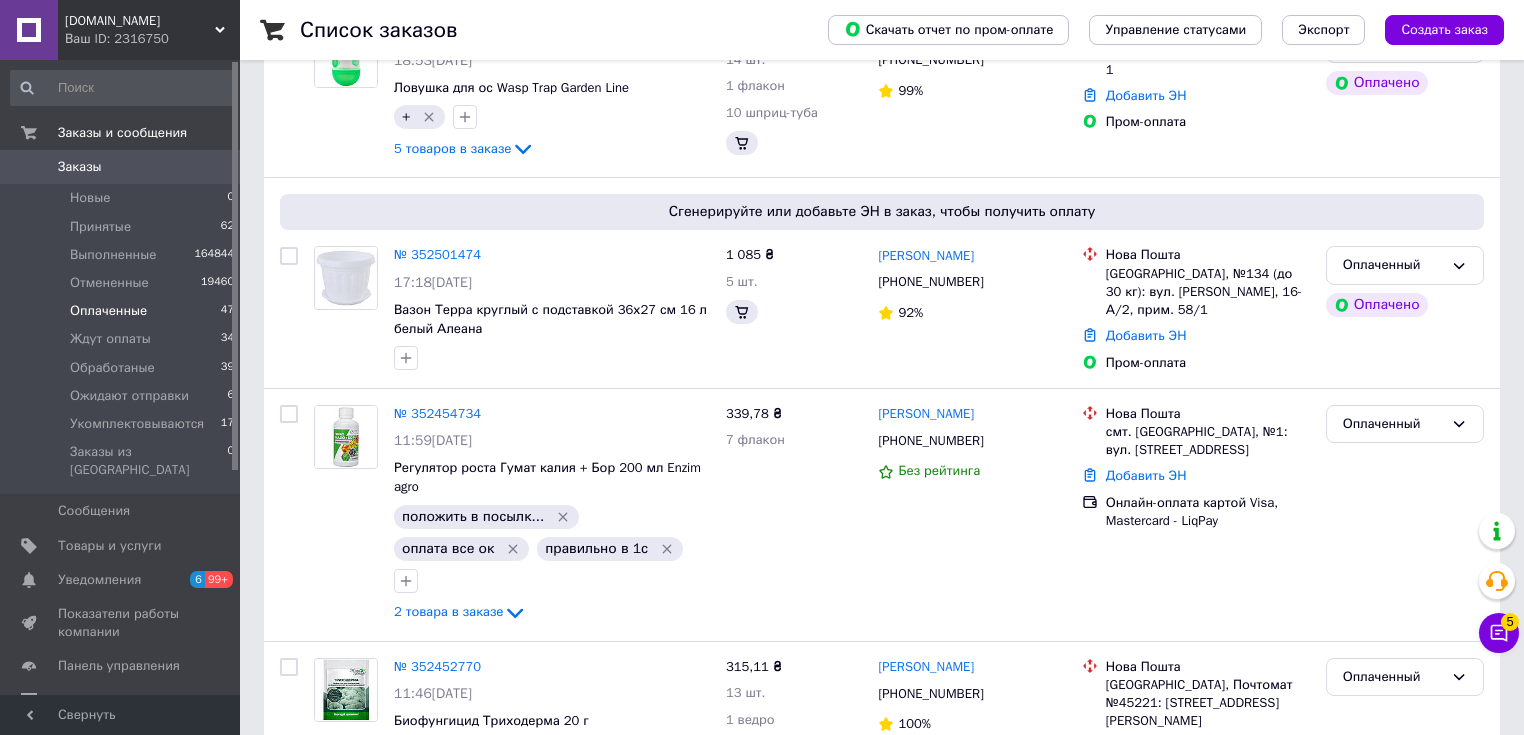scroll, scrollTop: 0, scrollLeft: 0, axis: both 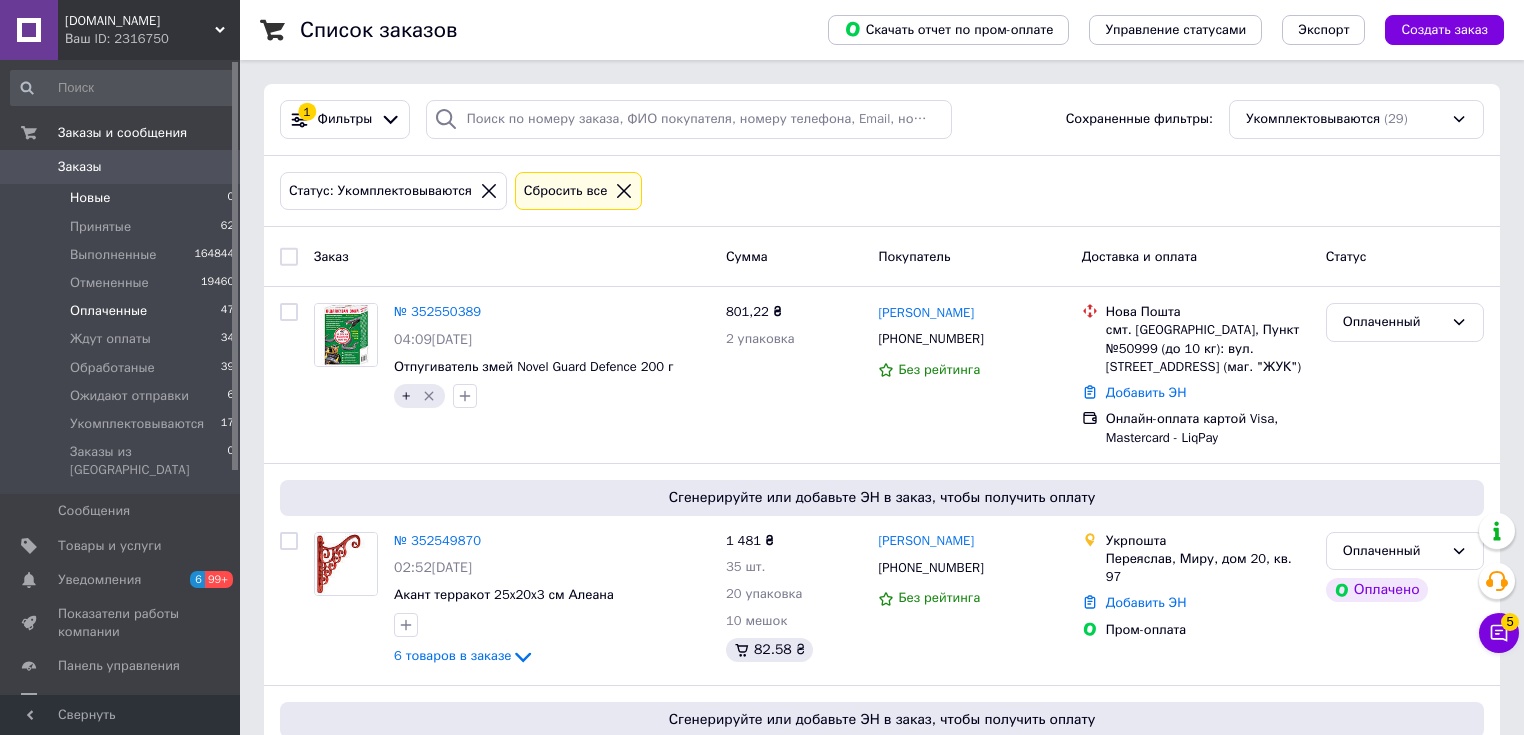 drag, startPoint x: 96, startPoint y: 220, endPoint x: 97, endPoint y: 201, distance: 19.026299 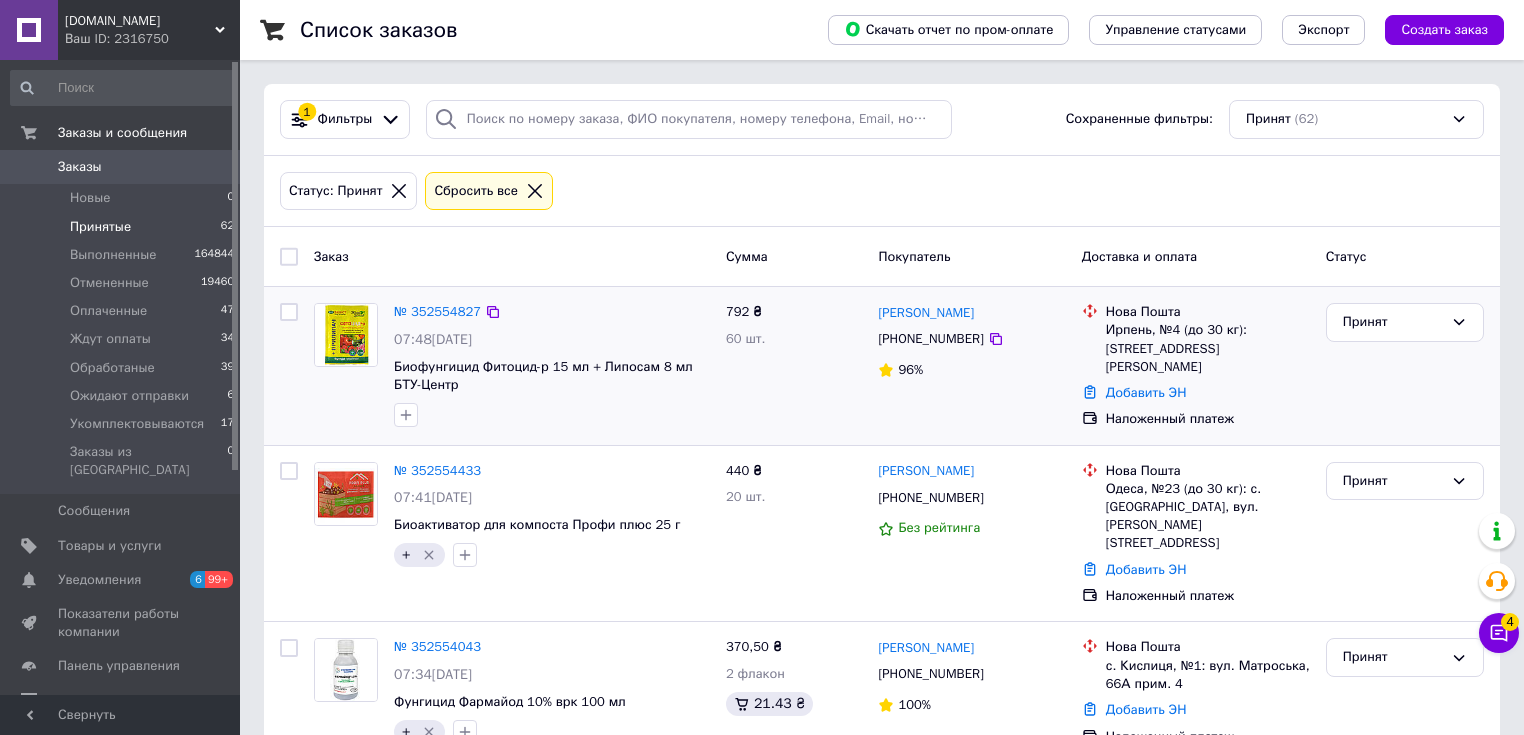 scroll, scrollTop: 640, scrollLeft: 0, axis: vertical 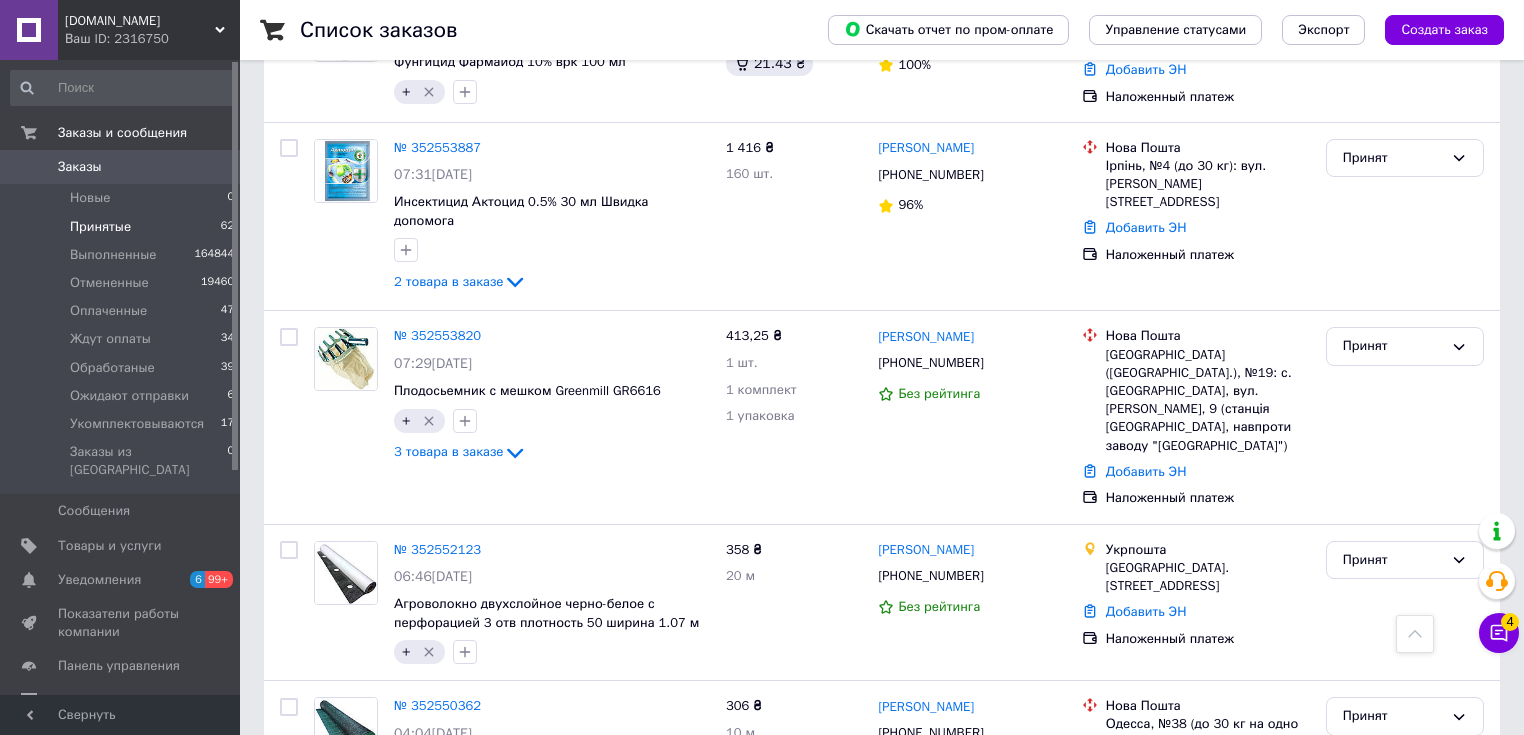 click on "Заказы 0" at bounding box center (123, 167) 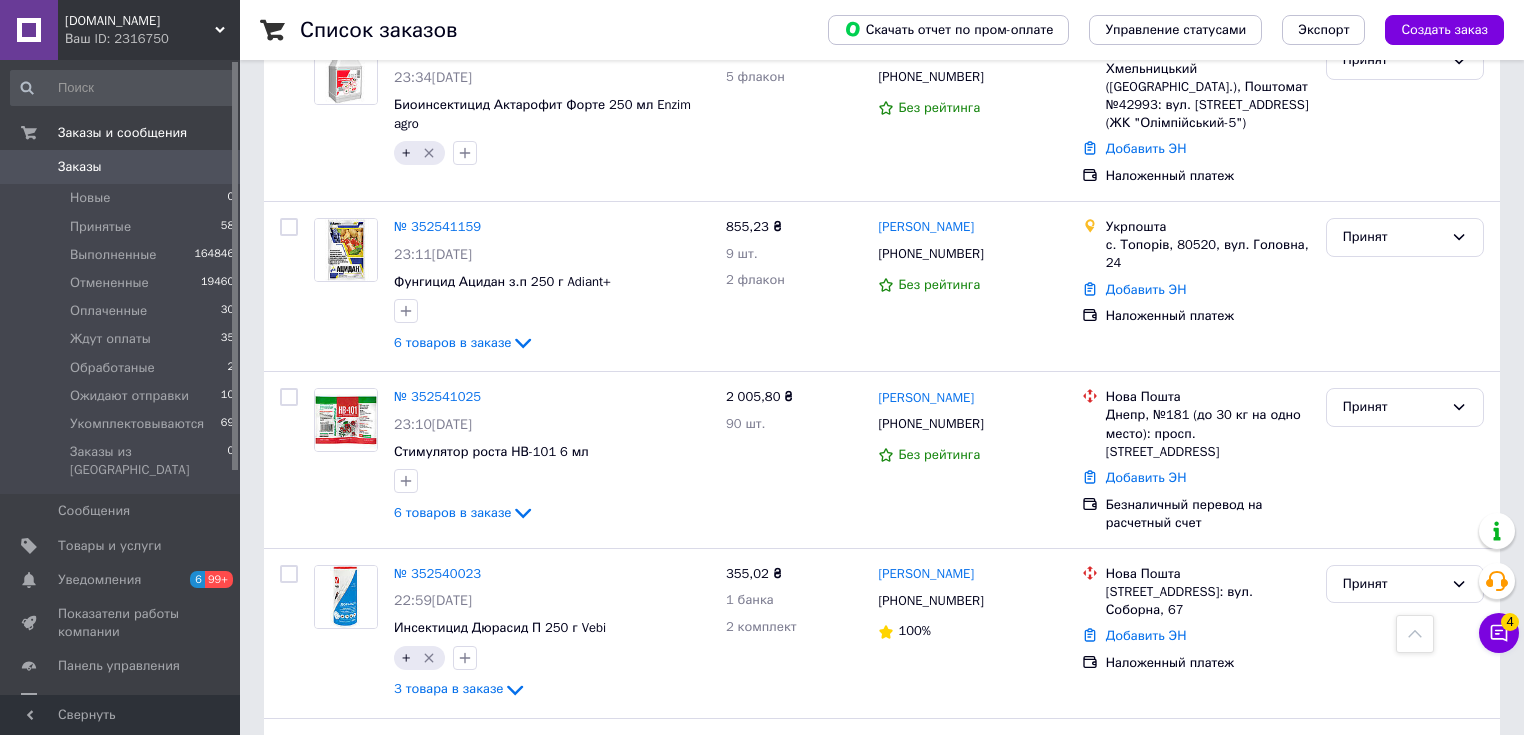 scroll, scrollTop: 2920, scrollLeft: 0, axis: vertical 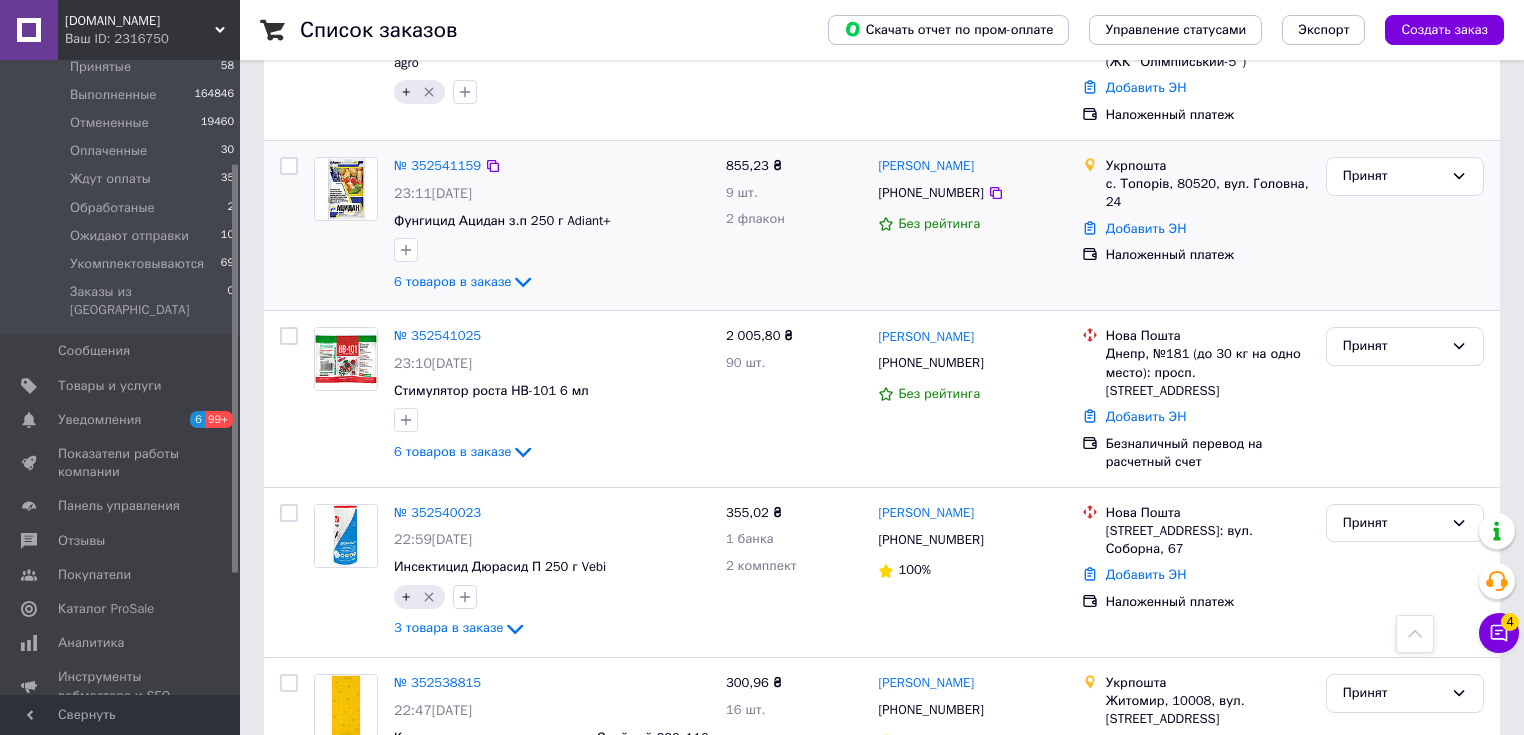 drag, startPoint x: 103, startPoint y: 174, endPoint x: 1085, endPoint y: 139, distance: 982.62354 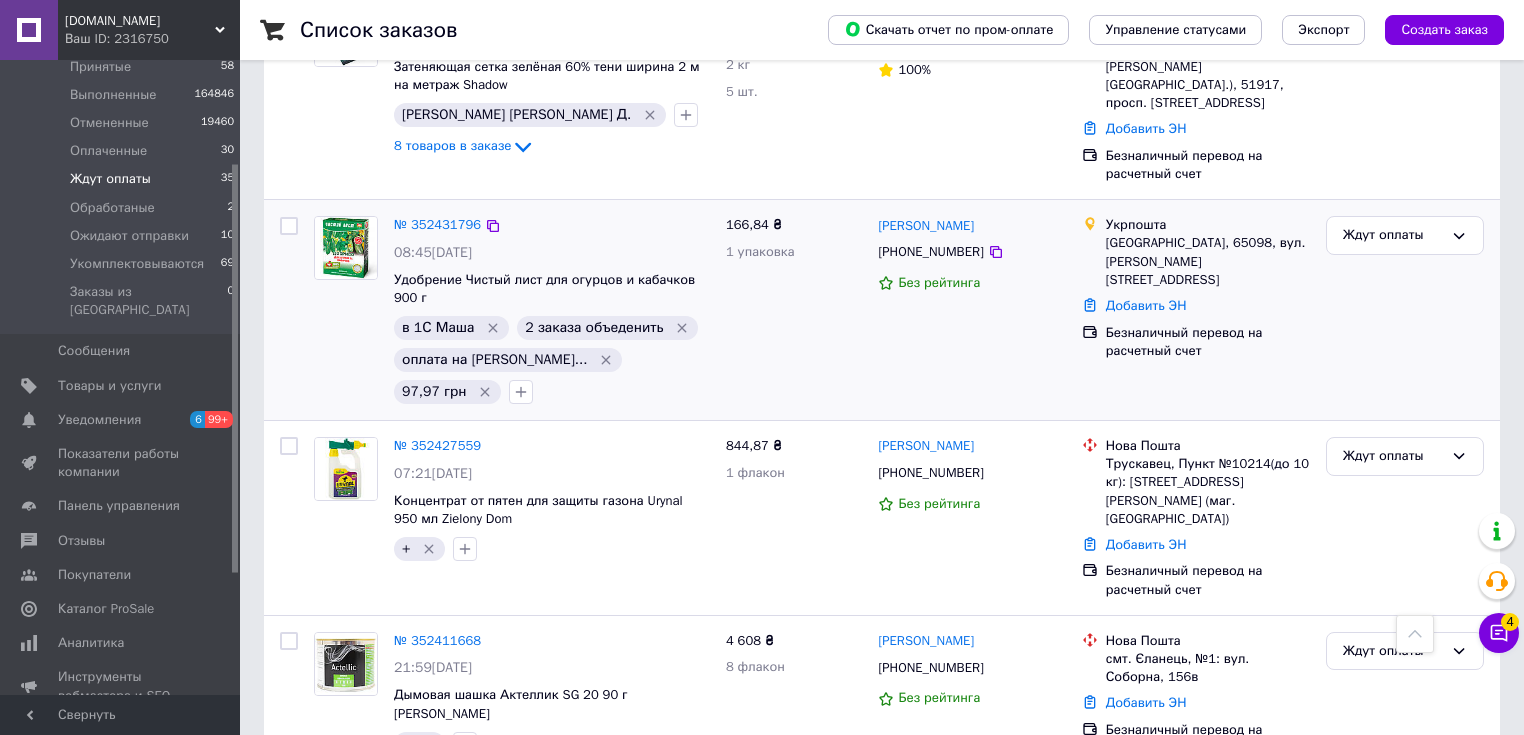 scroll, scrollTop: 1920, scrollLeft: 0, axis: vertical 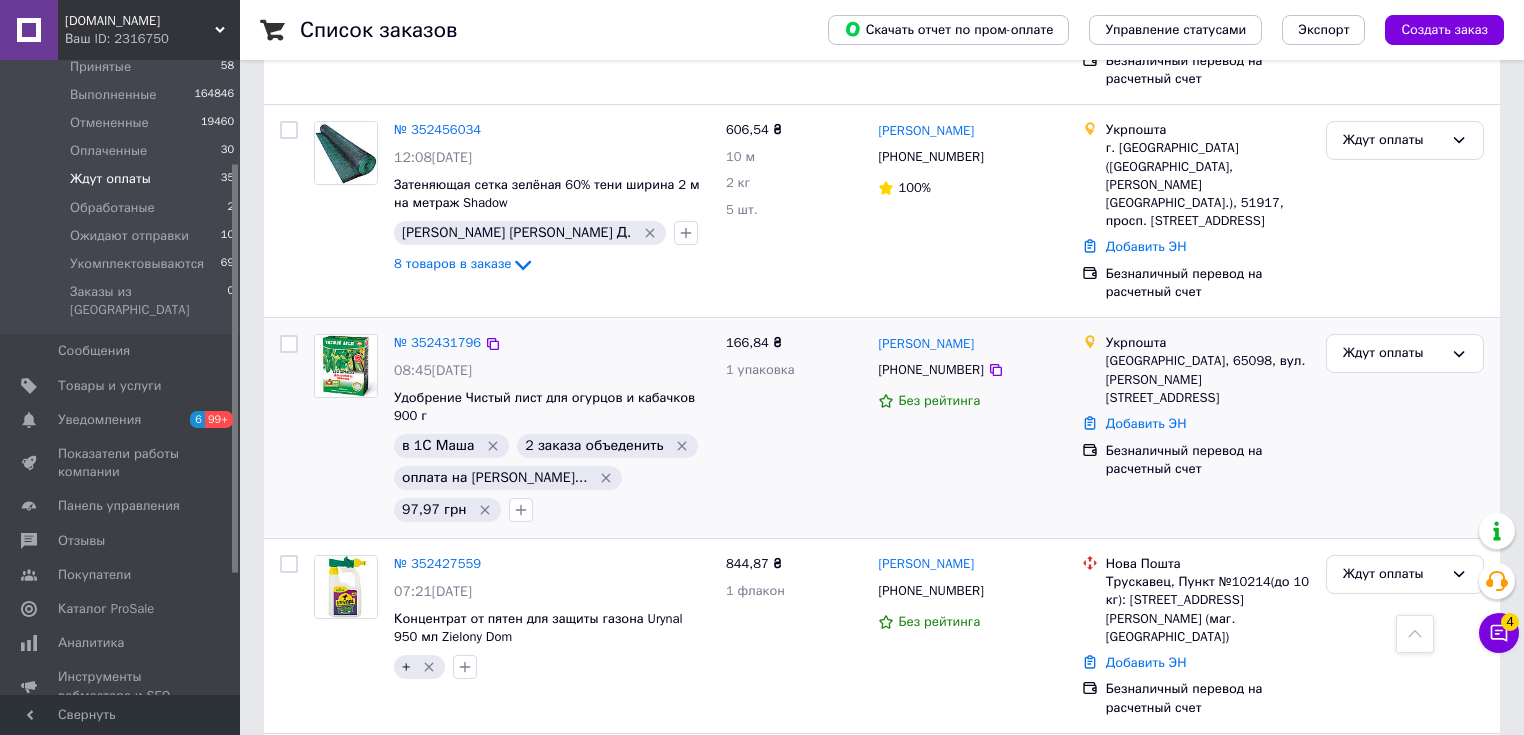 click on "№ 352431796" at bounding box center (437, 343) 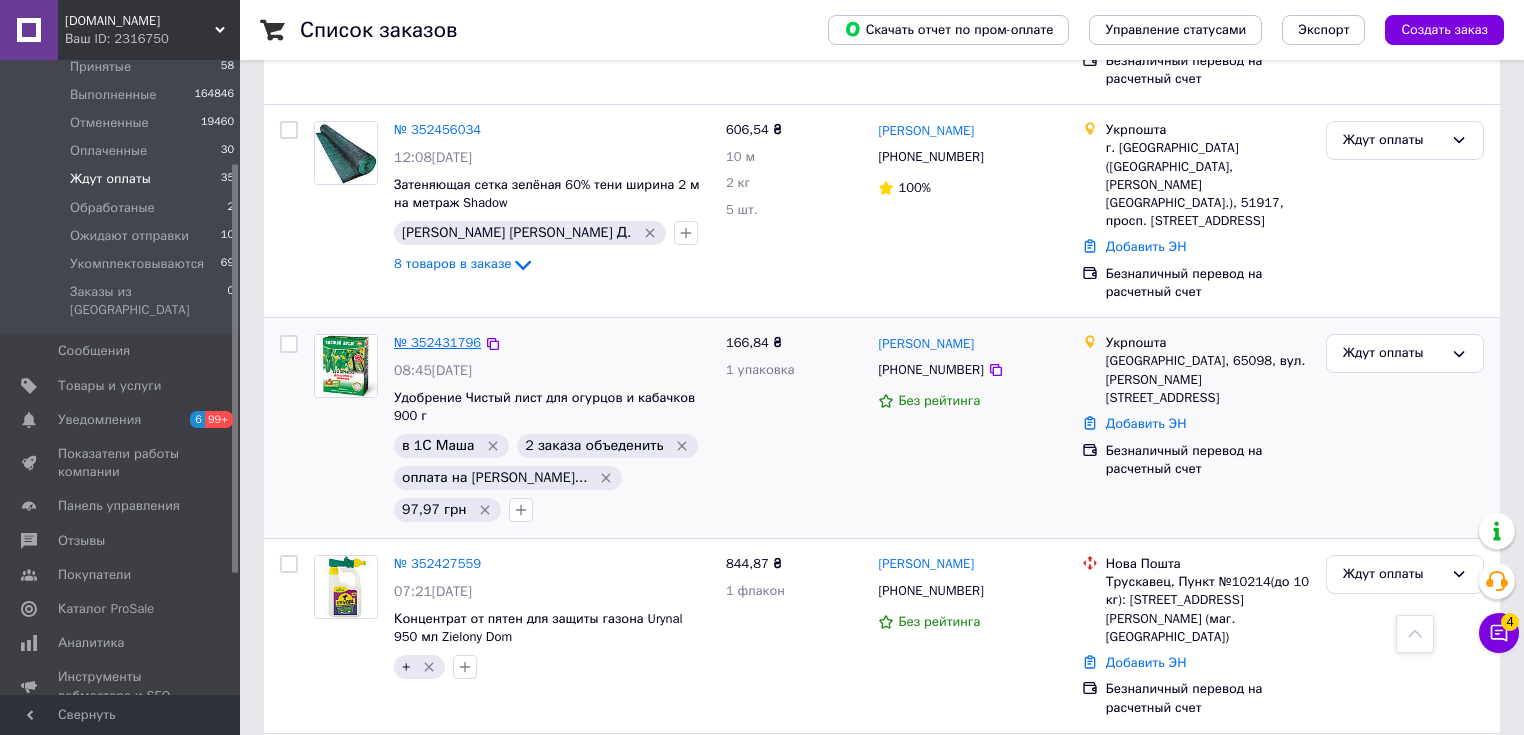 click on "№ 352431796" at bounding box center [437, 342] 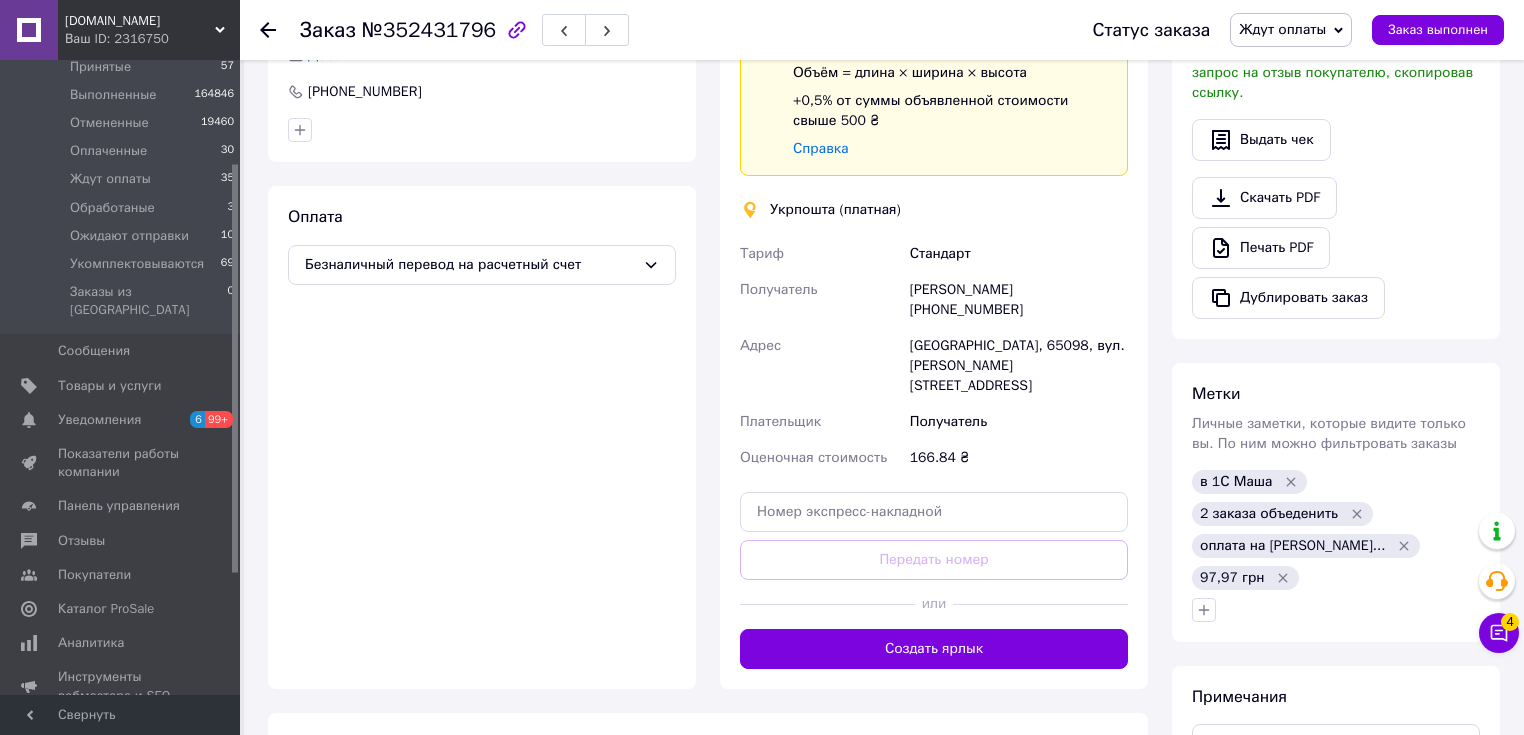 scroll, scrollTop: 560, scrollLeft: 0, axis: vertical 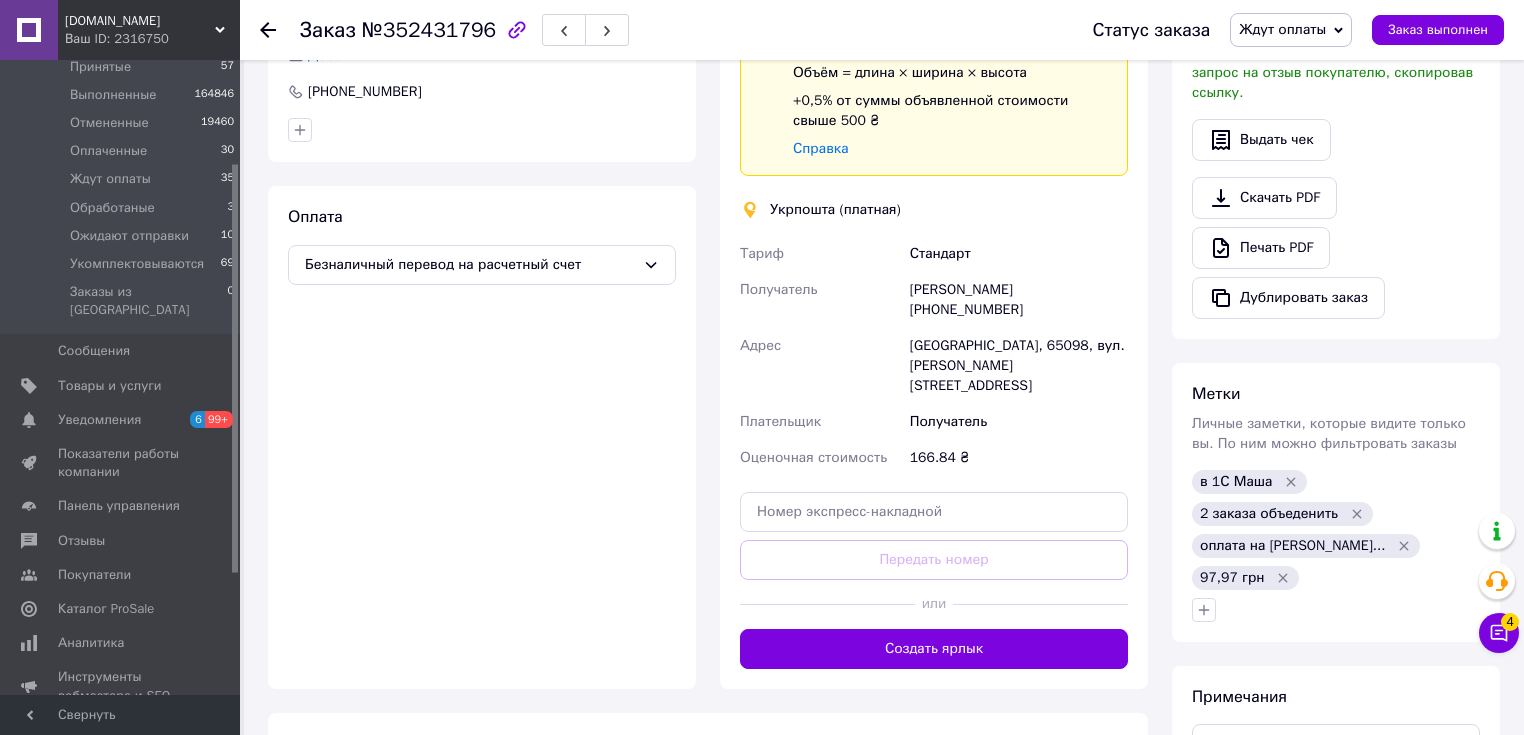 click on "Оплата Безналичный перевод на расчетный счет" at bounding box center (482, 437) 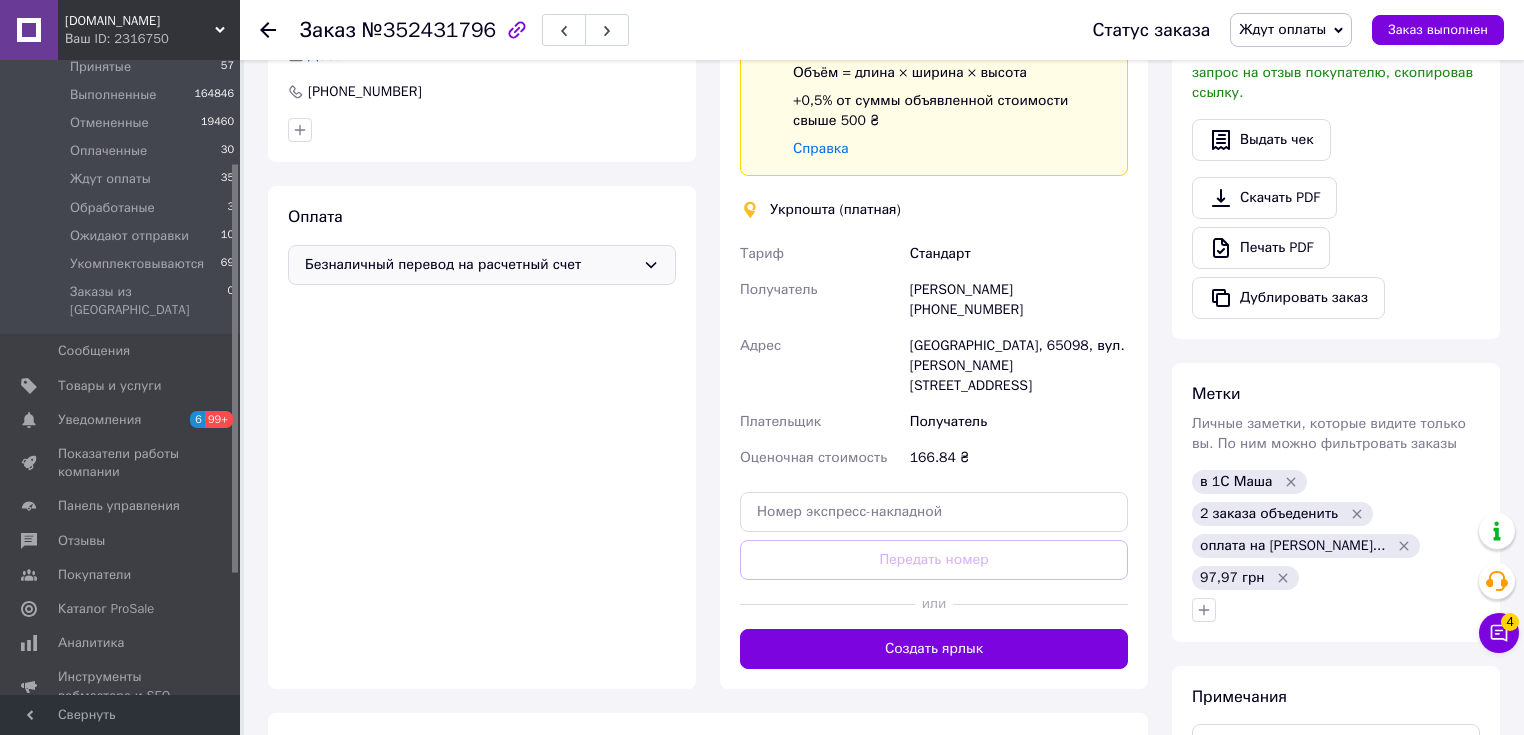 click on "Безналичный перевод на расчетный счет" at bounding box center [470, 265] 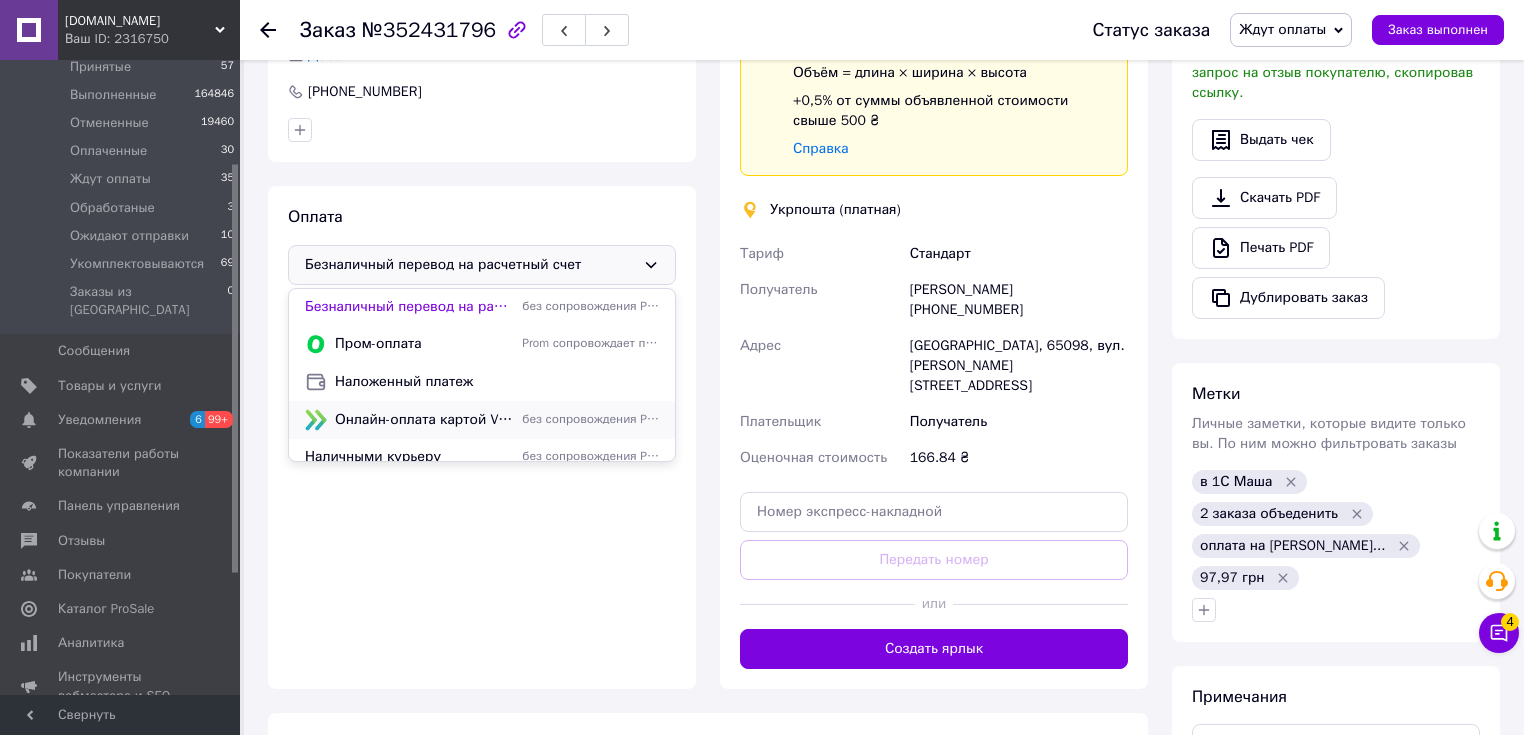 scroll, scrollTop: 14, scrollLeft: 0, axis: vertical 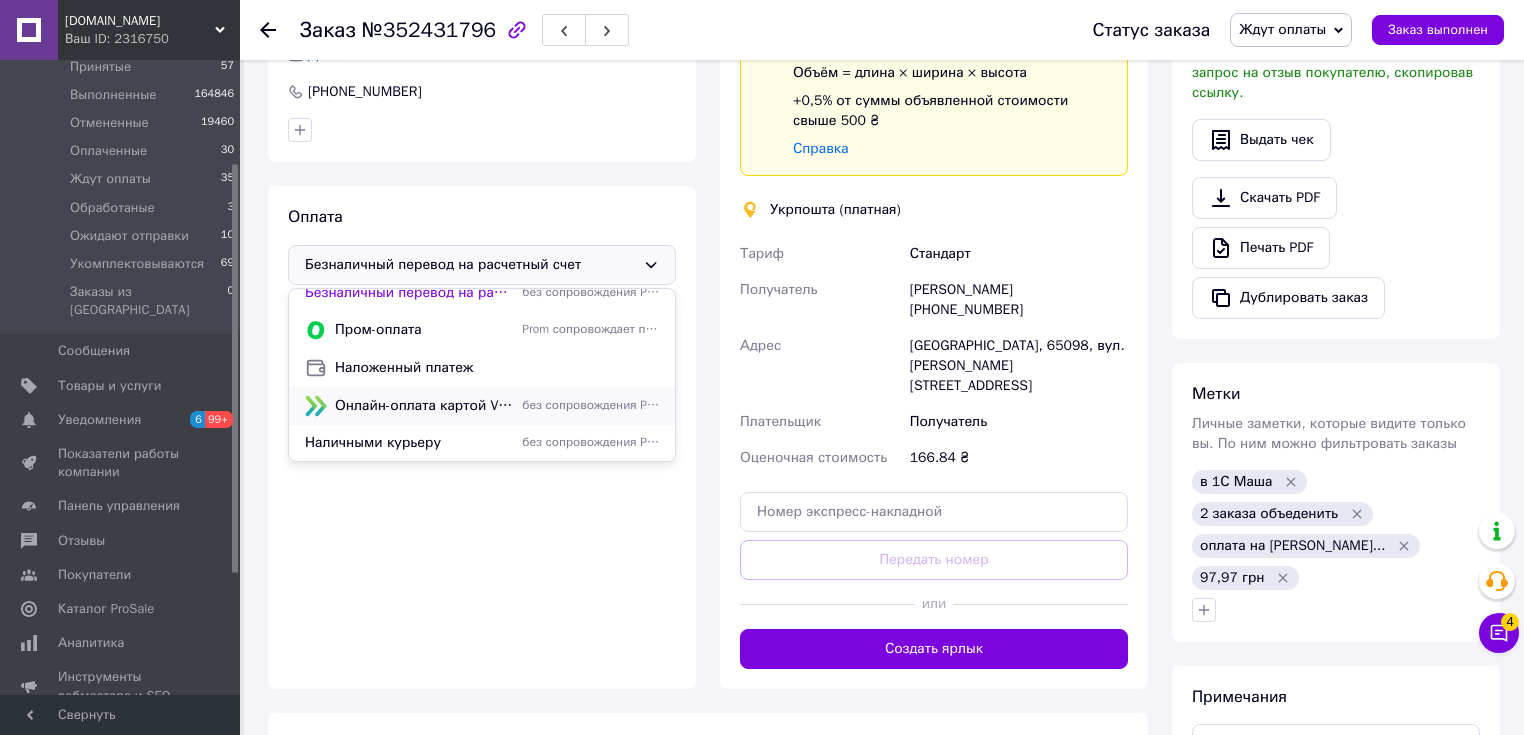 click on "Онлайн-оплата картой Visa, Mastercard - LiqPay" at bounding box center [424, 406] 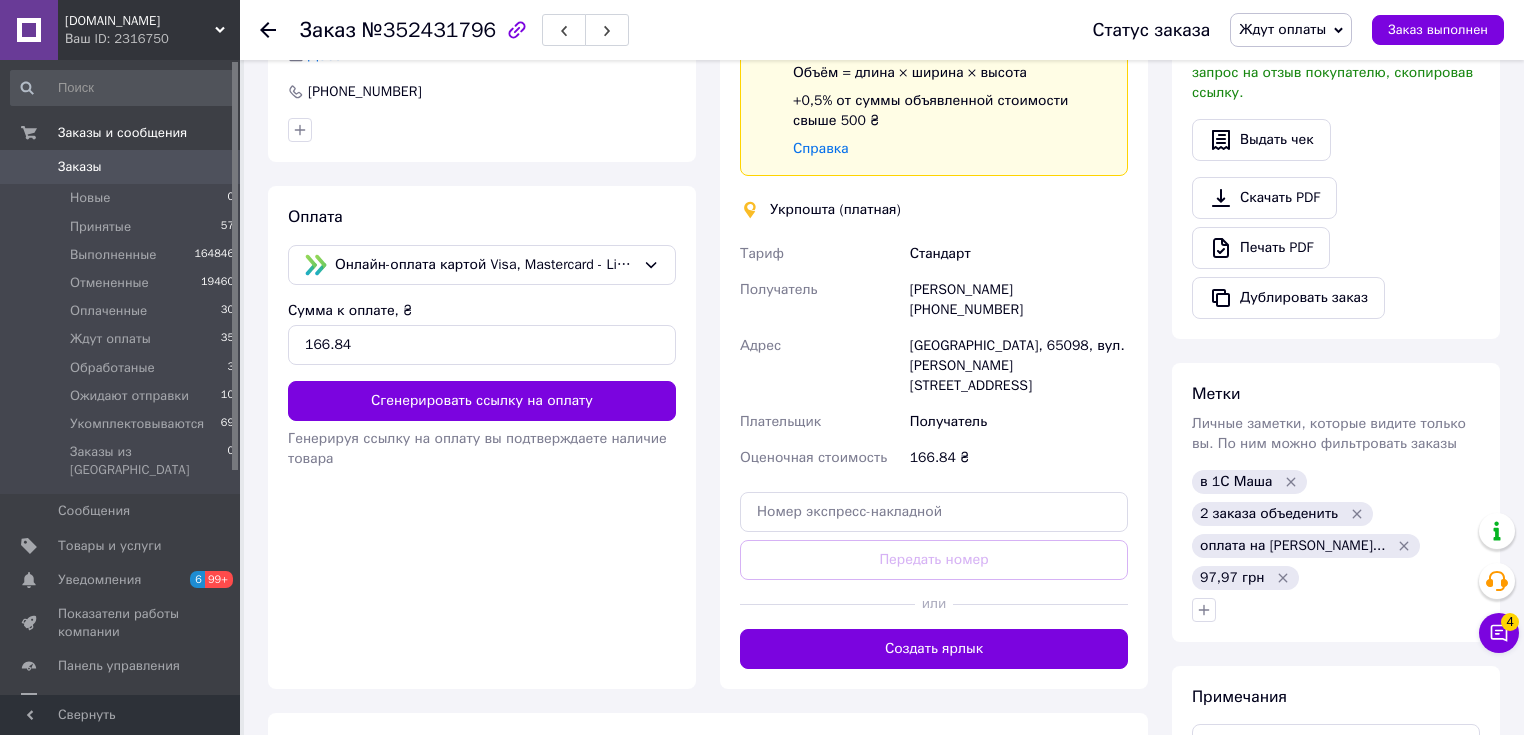 scroll, scrollTop: 560, scrollLeft: 0, axis: vertical 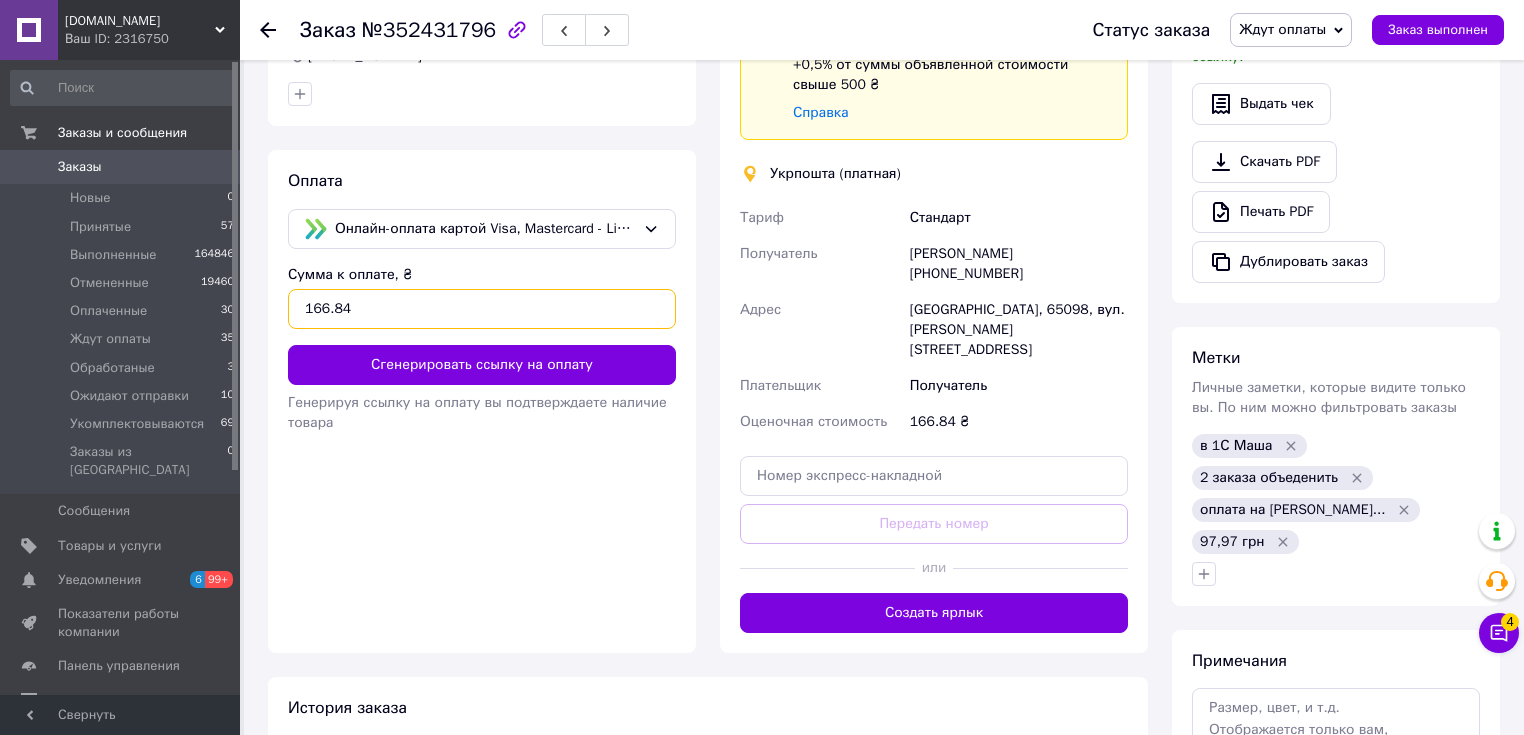 click on "166.84" at bounding box center (482, 309) 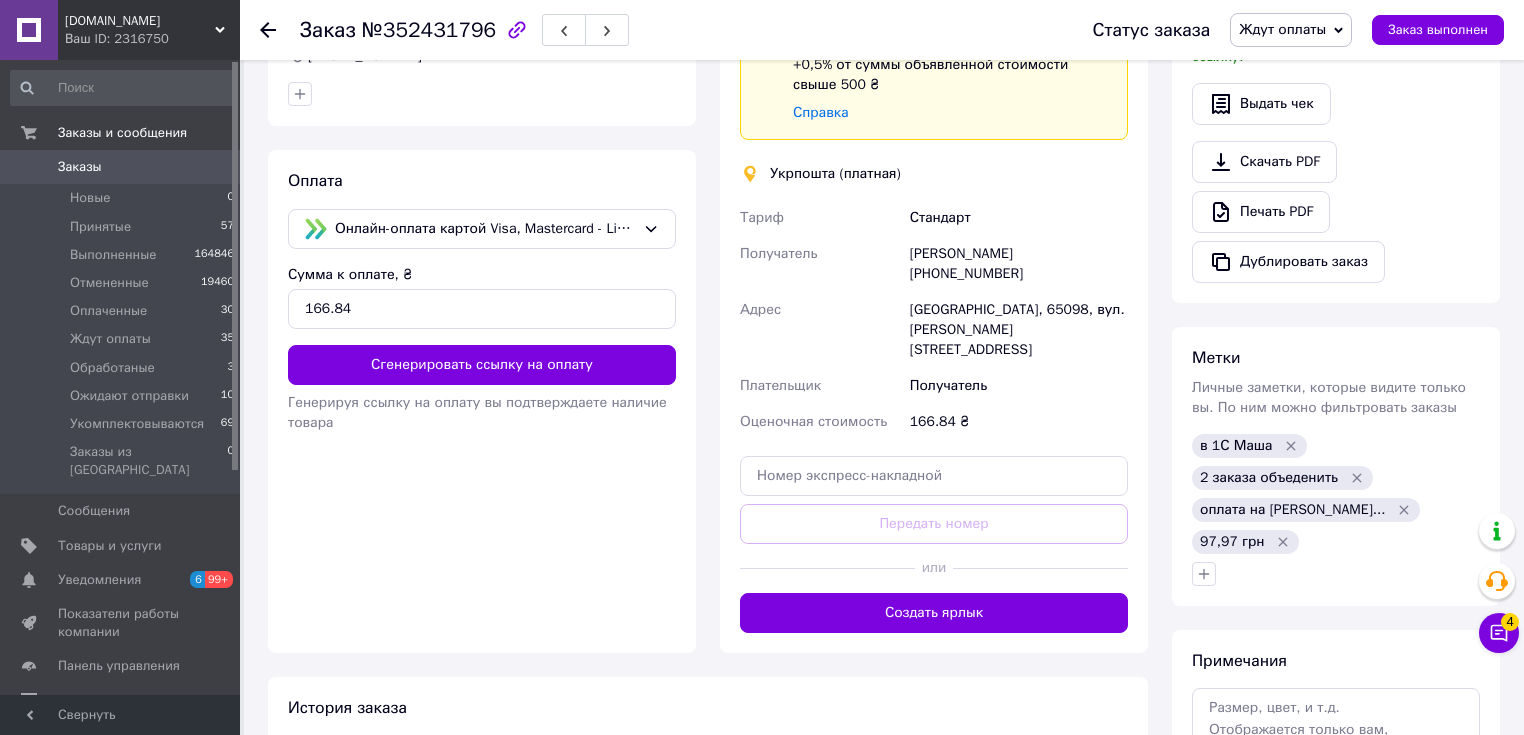 click on "Оплата Онлайн-оплата картой Visa, Mastercard - LiqPay Сумма к оплате, ₴ 166.84 Сгенерировать ссылку на оплату Генерируя ссылку на оплату вы подтверждаете наличие товара" at bounding box center [482, 401] 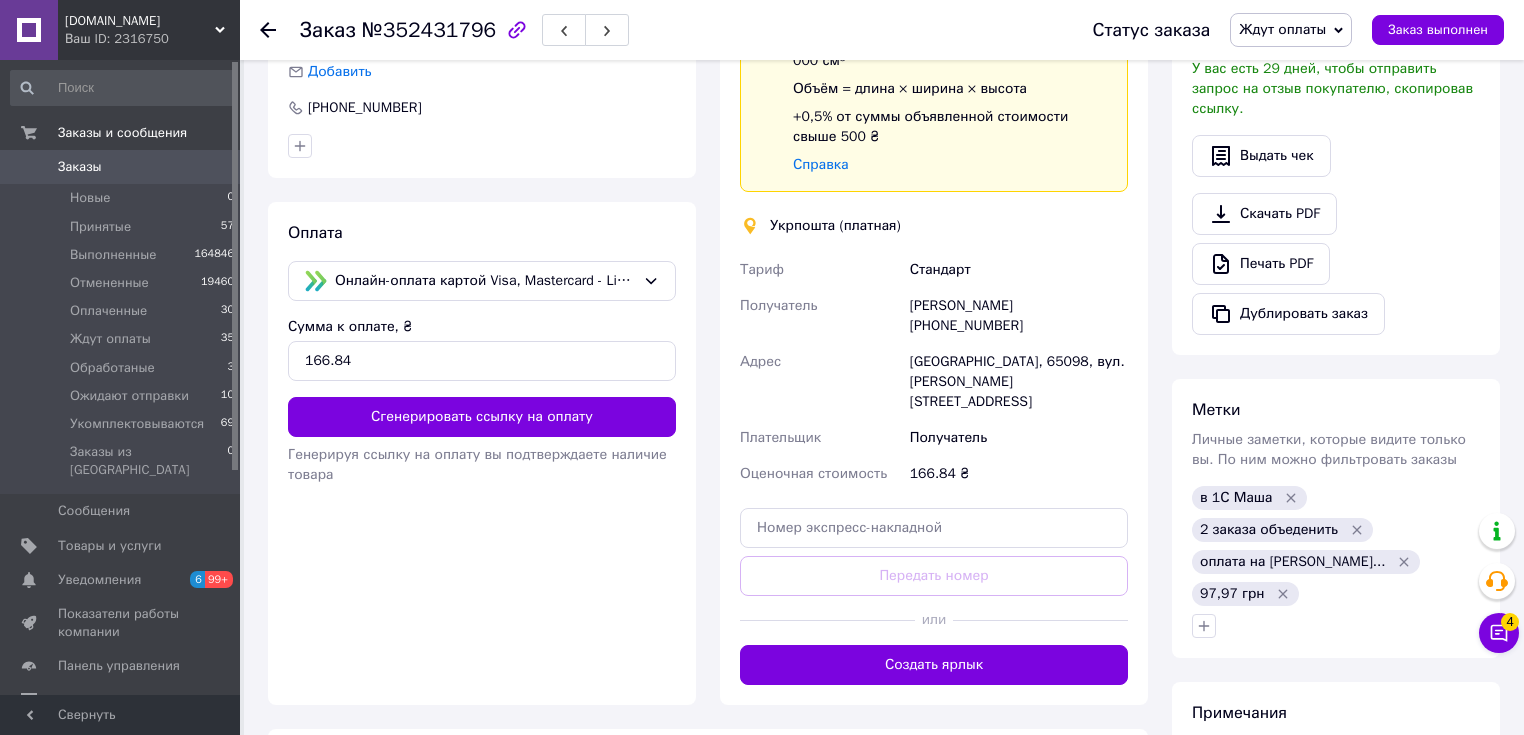 scroll, scrollTop: 480, scrollLeft: 0, axis: vertical 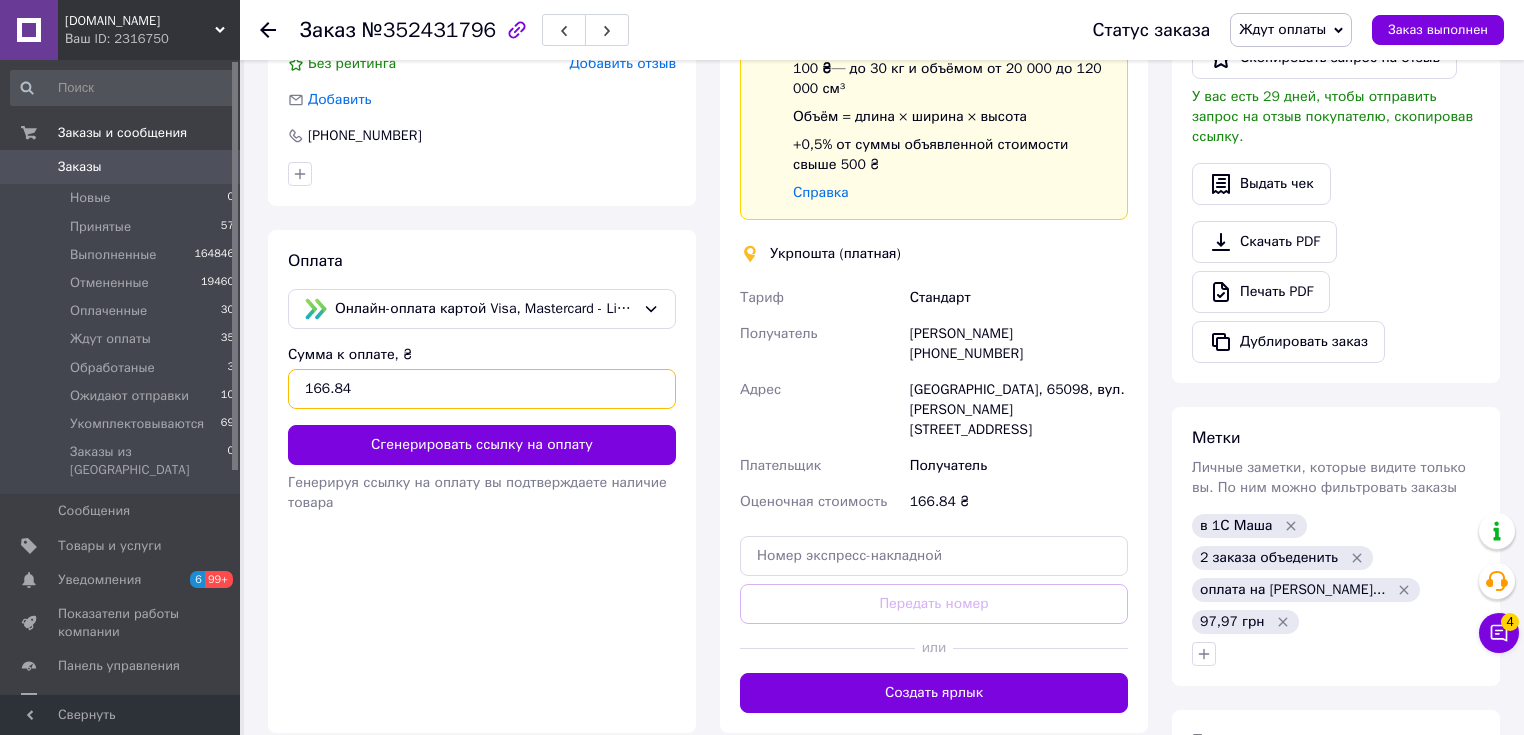 click on "166.84" at bounding box center [482, 389] 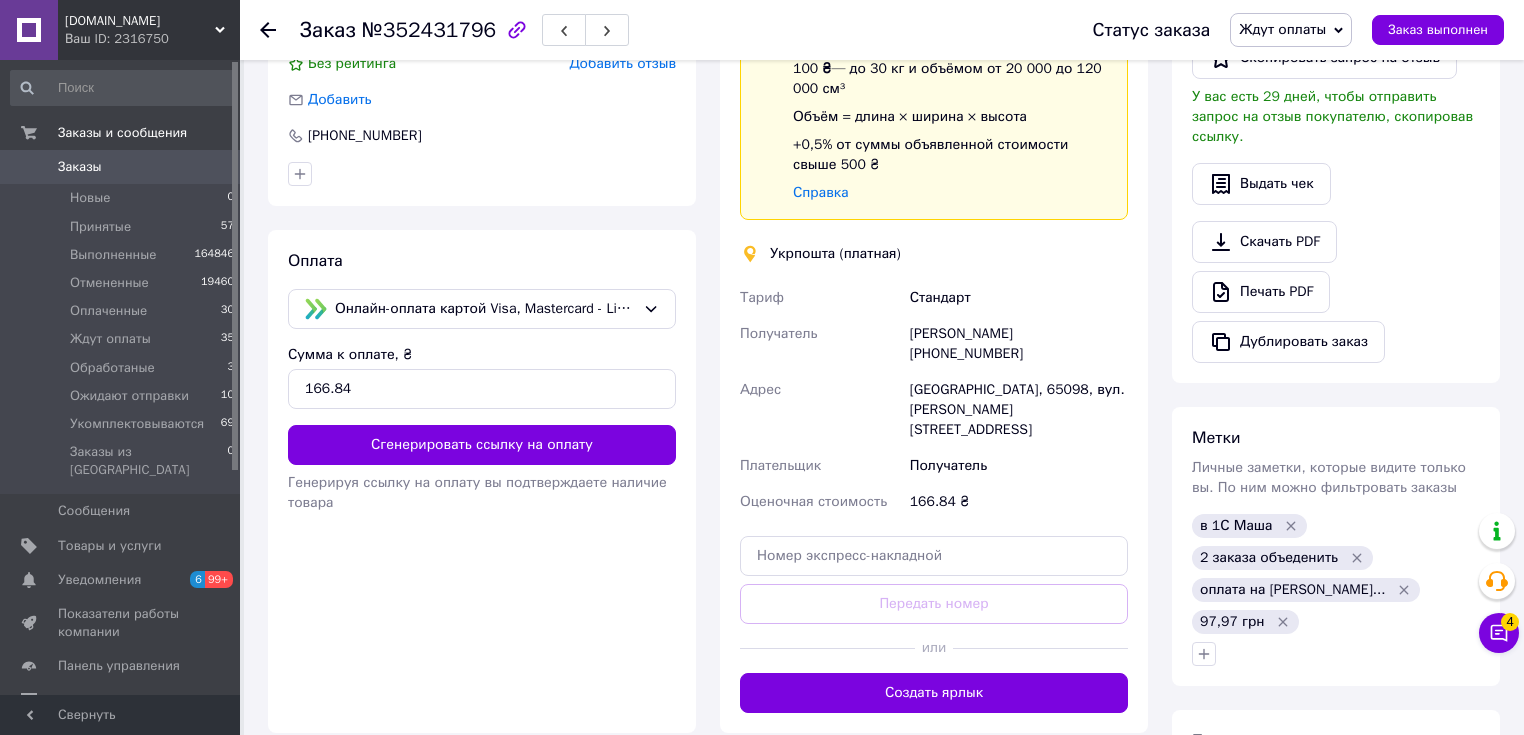 drag, startPoint x: 540, startPoint y: 599, endPoint x: 568, endPoint y: 550, distance: 56.435802 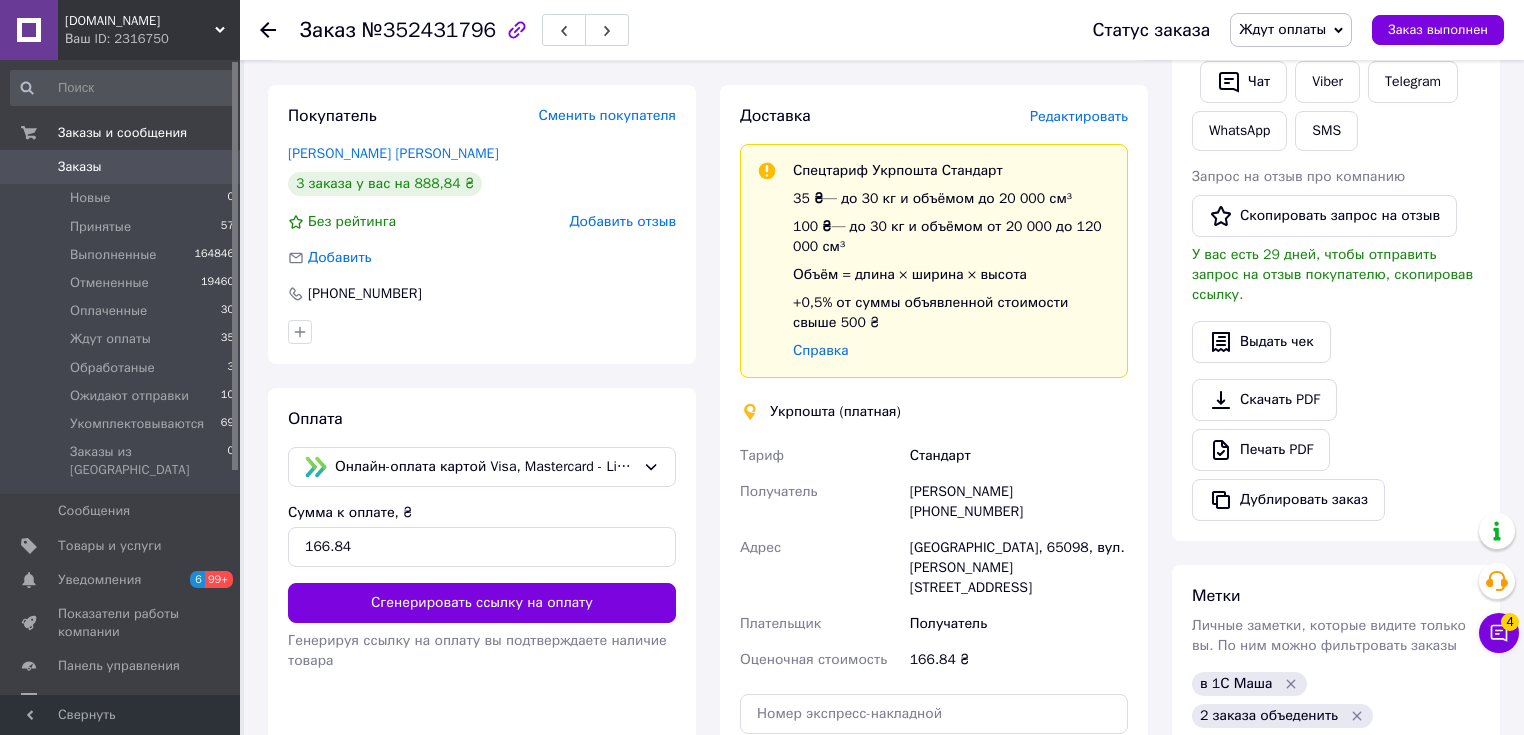 scroll, scrollTop: 480, scrollLeft: 0, axis: vertical 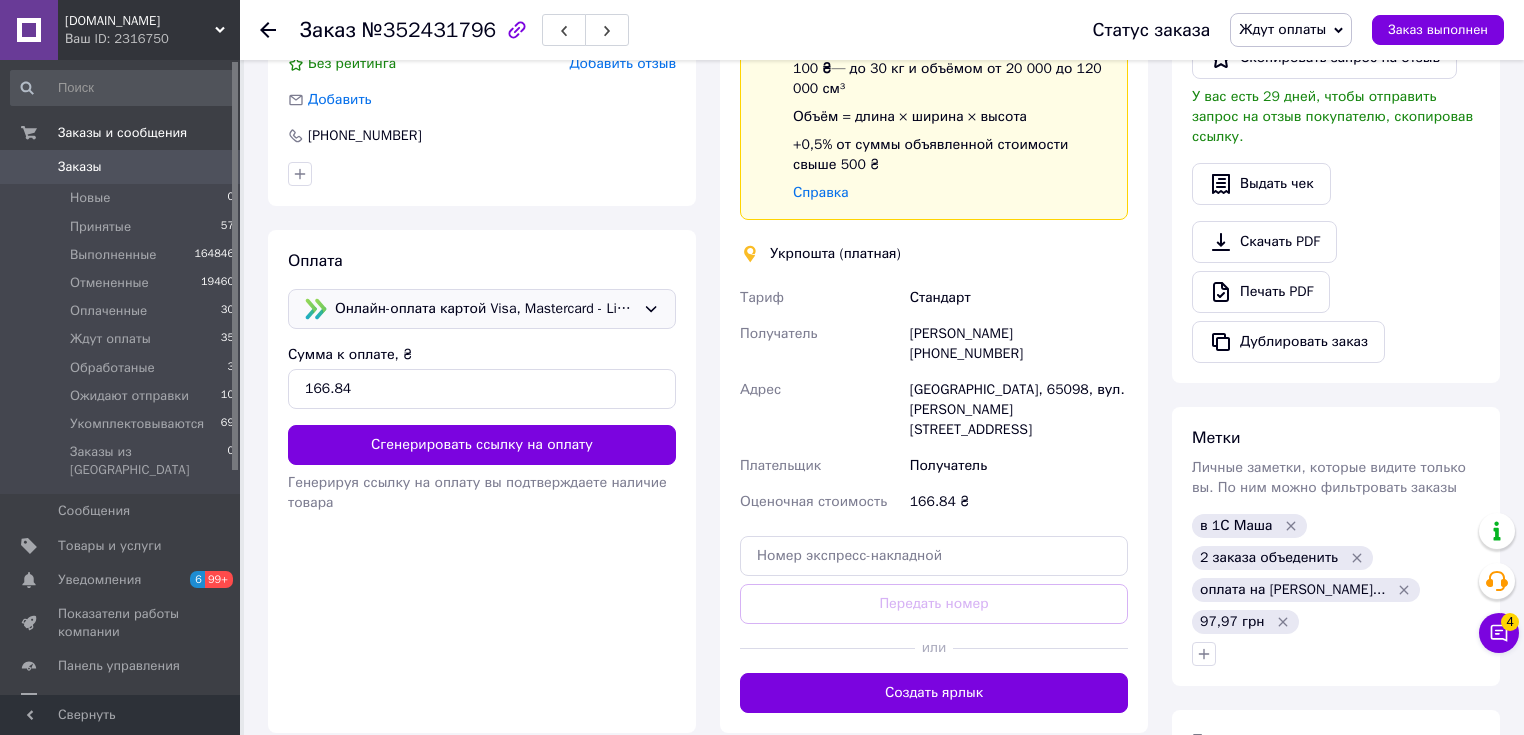 click on "Онлайн-оплата картой Visa, Mastercard - LiqPay" at bounding box center (485, 309) 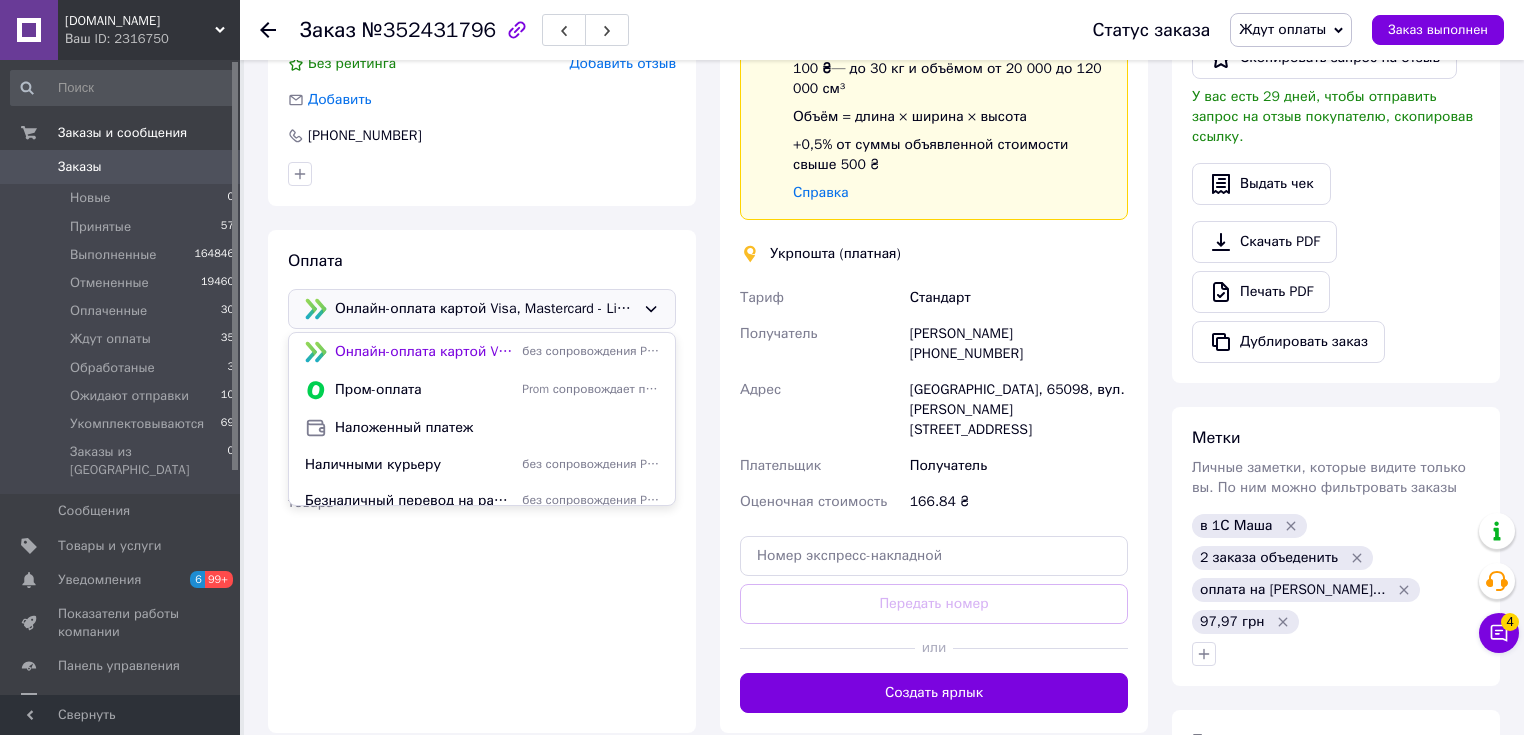 click on "Покупатель Сменить покупателя Драцион Володимир 3 заказа у вас на 888,84 ₴ Без рейтинга   Добавить отзыв Добавить +380993820015 Оплата Онлайн-оплата картой Visa, Mastercard - LiqPay Онлайн-оплата картой Visa, Mastercard - LiqPay без сопровождения Prom Пром-оплата Prom сопровождает покупку Наложенный платеж Наличными курьеру без сопровождения Prom Безналичный перевод на расчетный счет без сопровождения Prom Сумма к оплате, ₴ 166.84 Сгенерировать ссылку на оплату Генерируя ссылку на оплату вы подтверждаете наличие товара" at bounding box center [482, 330] 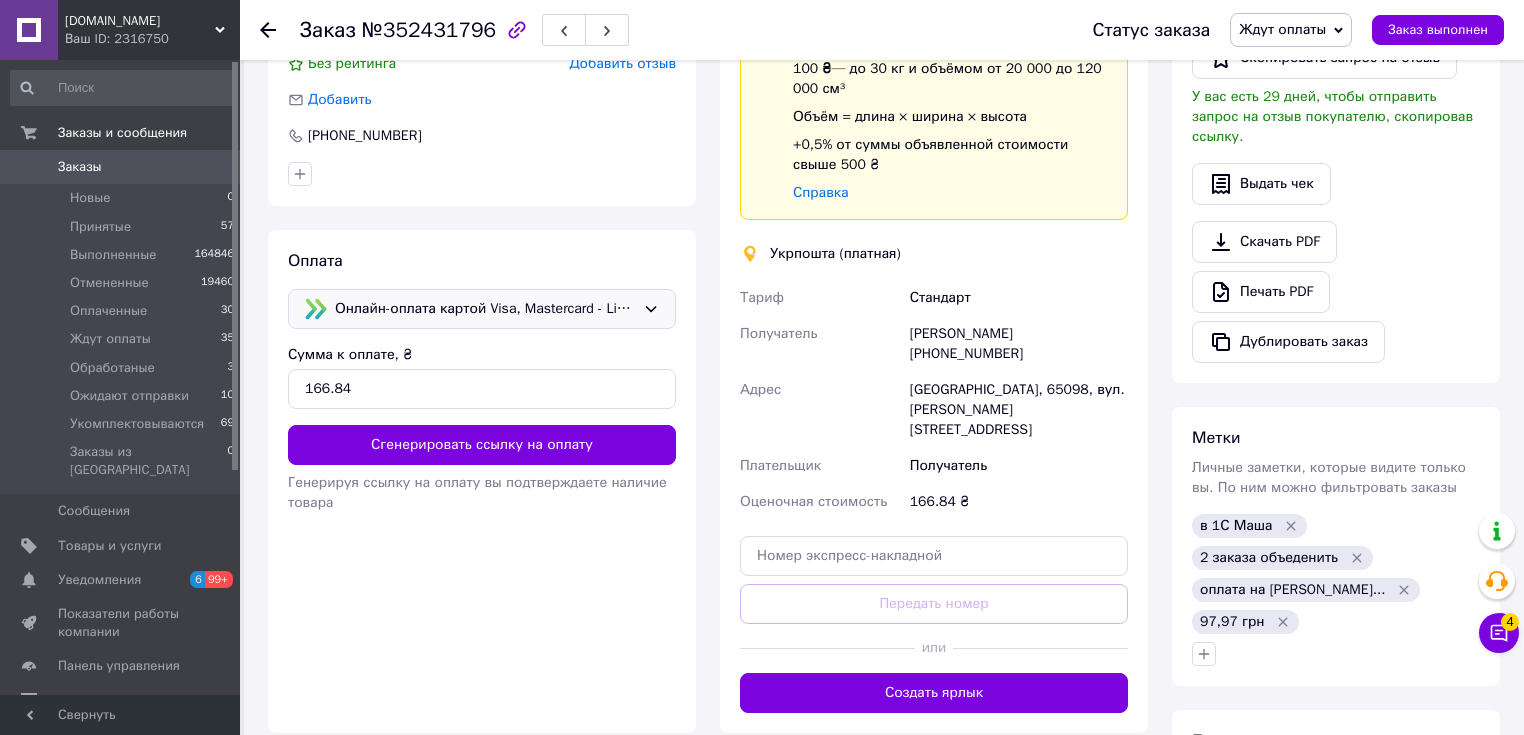 drag, startPoint x: 497, startPoint y: 296, endPoint x: 498, endPoint y: 317, distance: 21.023796 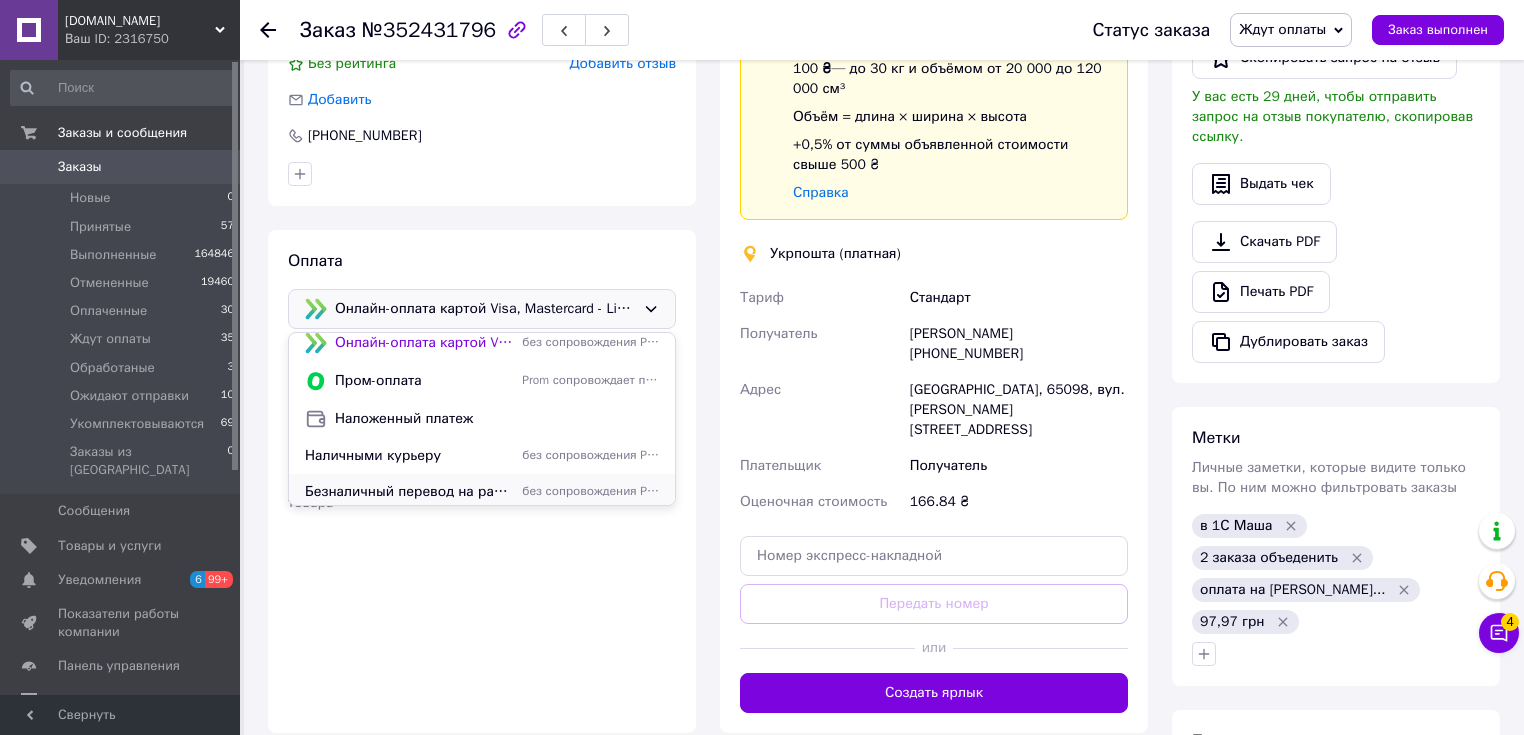 scroll, scrollTop: 14, scrollLeft: 0, axis: vertical 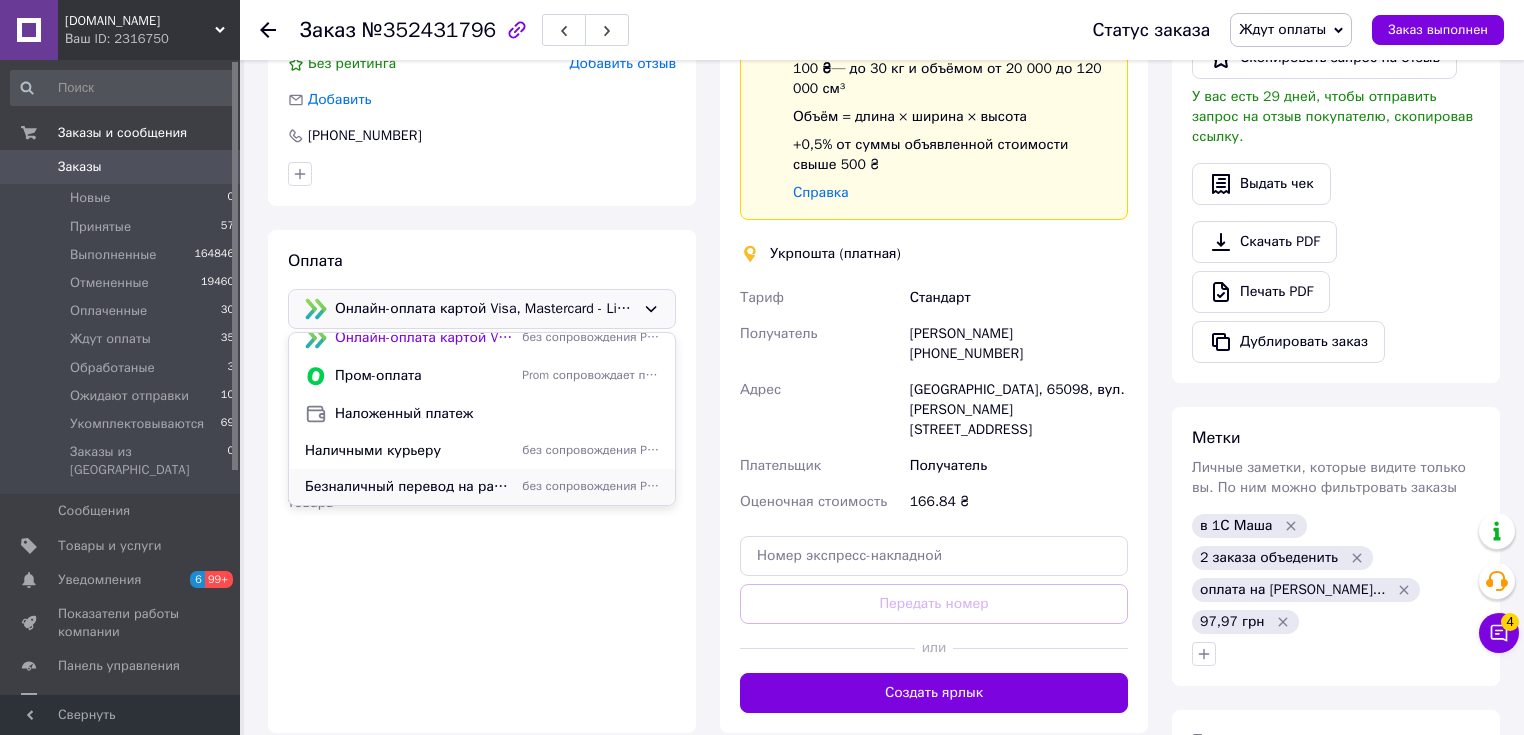 click on "Безналичный перевод на расчетный счет" at bounding box center [409, 487] 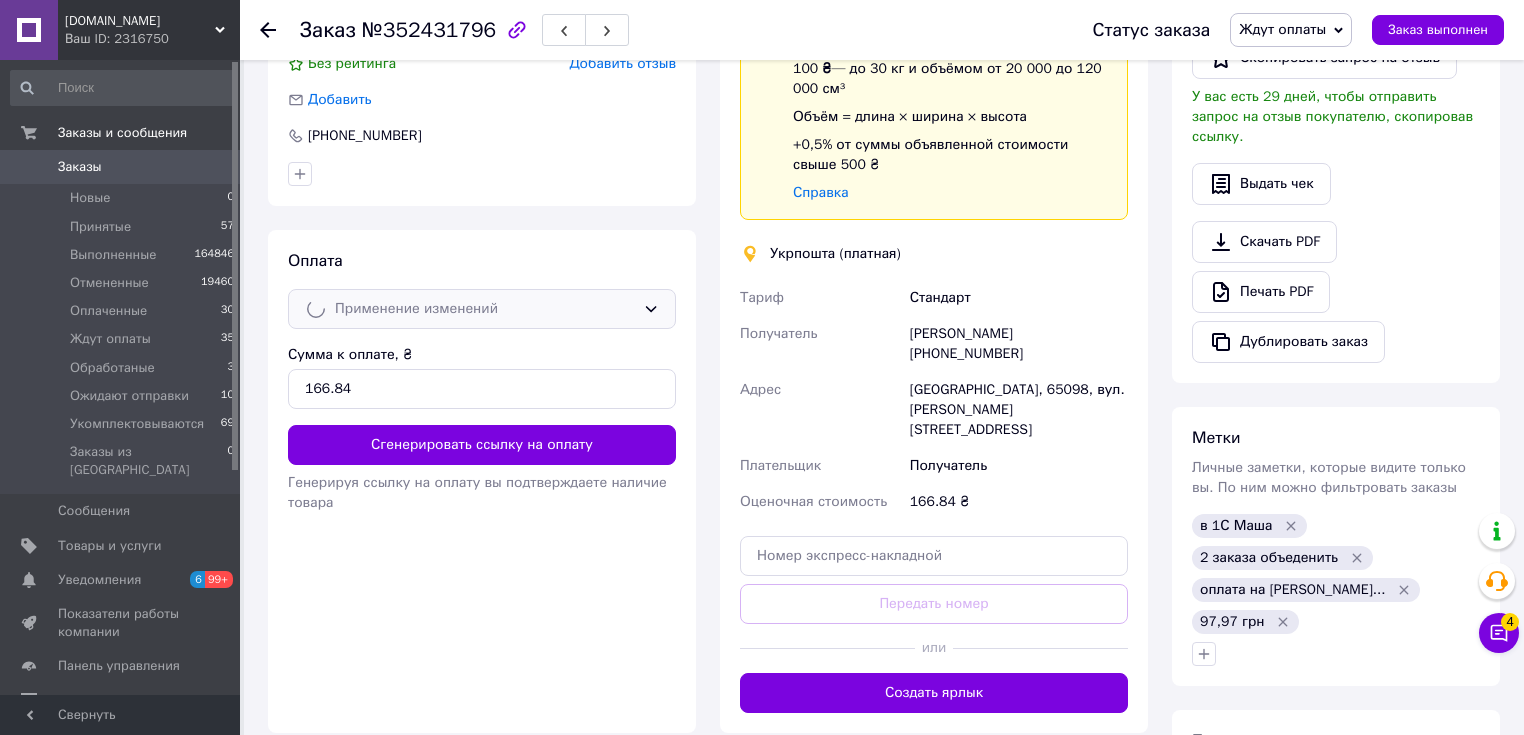 scroll, scrollTop: 1040, scrollLeft: 0, axis: vertical 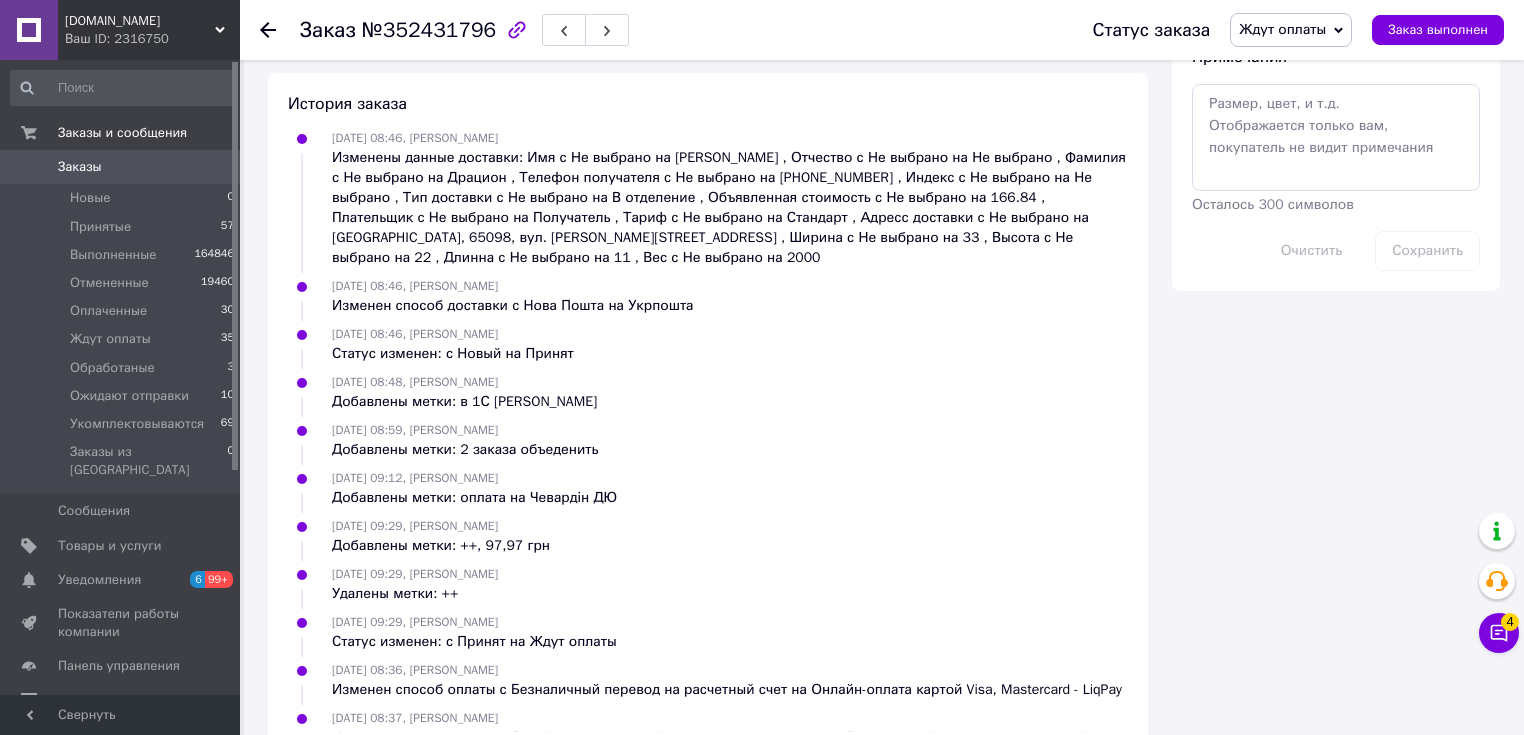click at bounding box center [29, 167] 